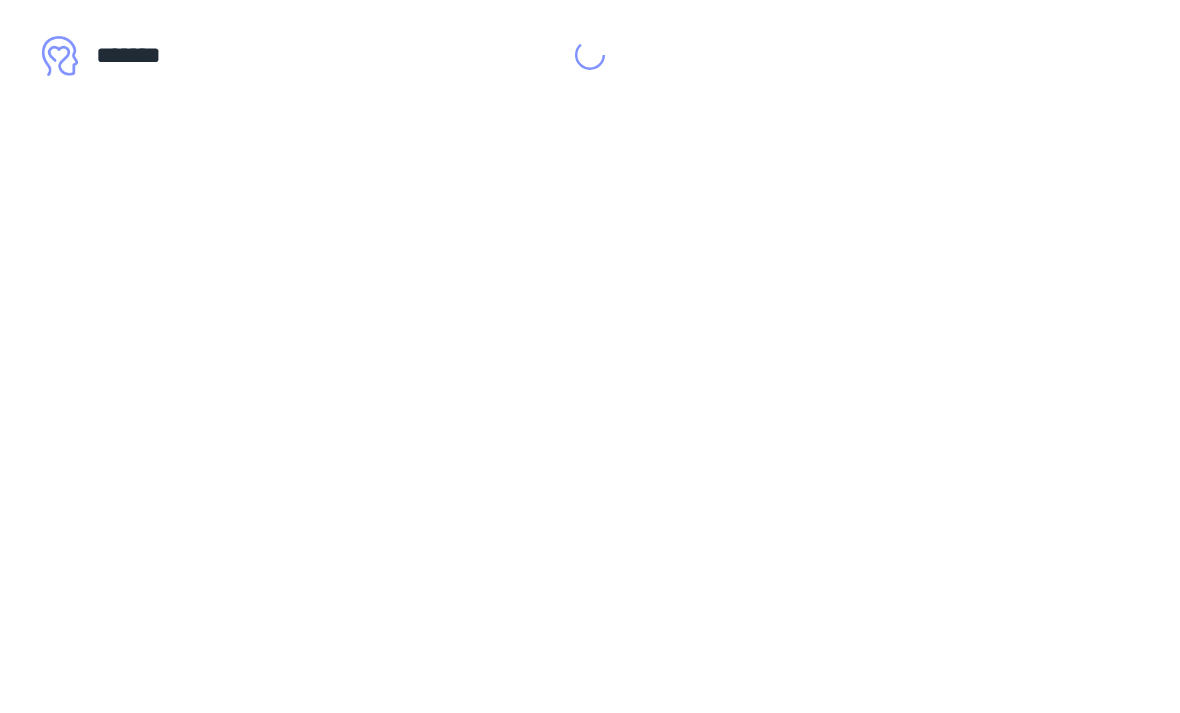 scroll, scrollTop: 0, scrollLeft: 0, axis: both 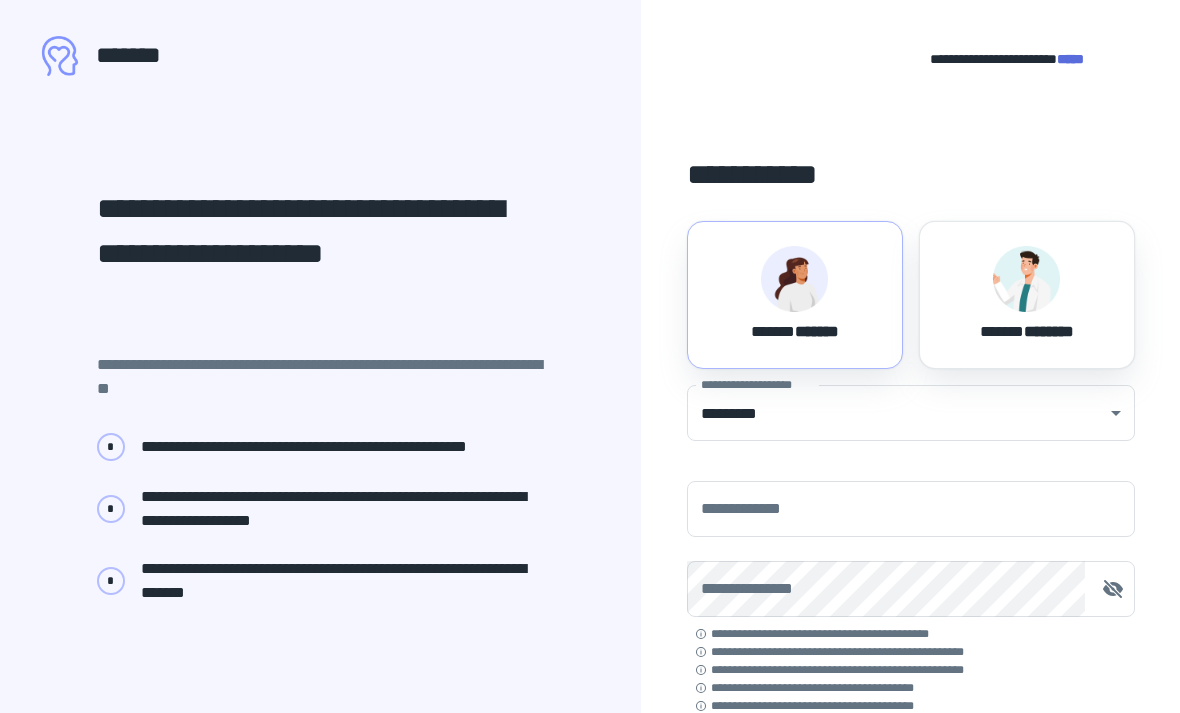click on "**********" at bounding box center (911, 509) 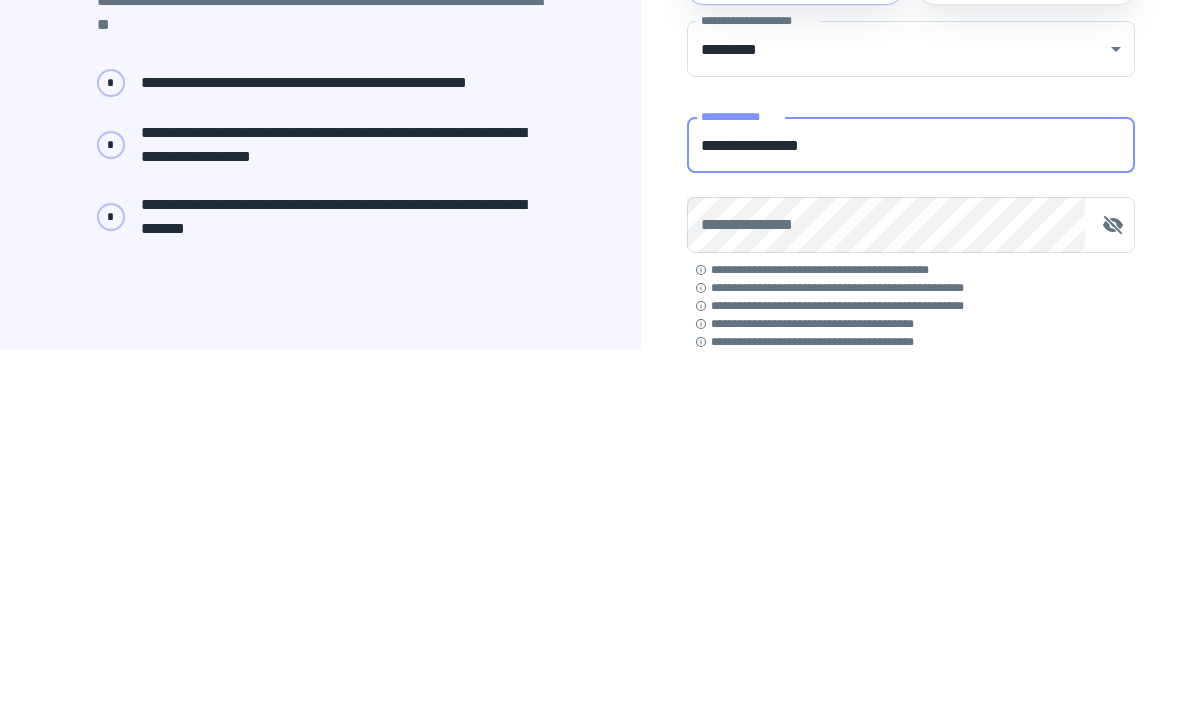 scroll, scrollTop: 339, scrollLeft: 0, axis: vertical 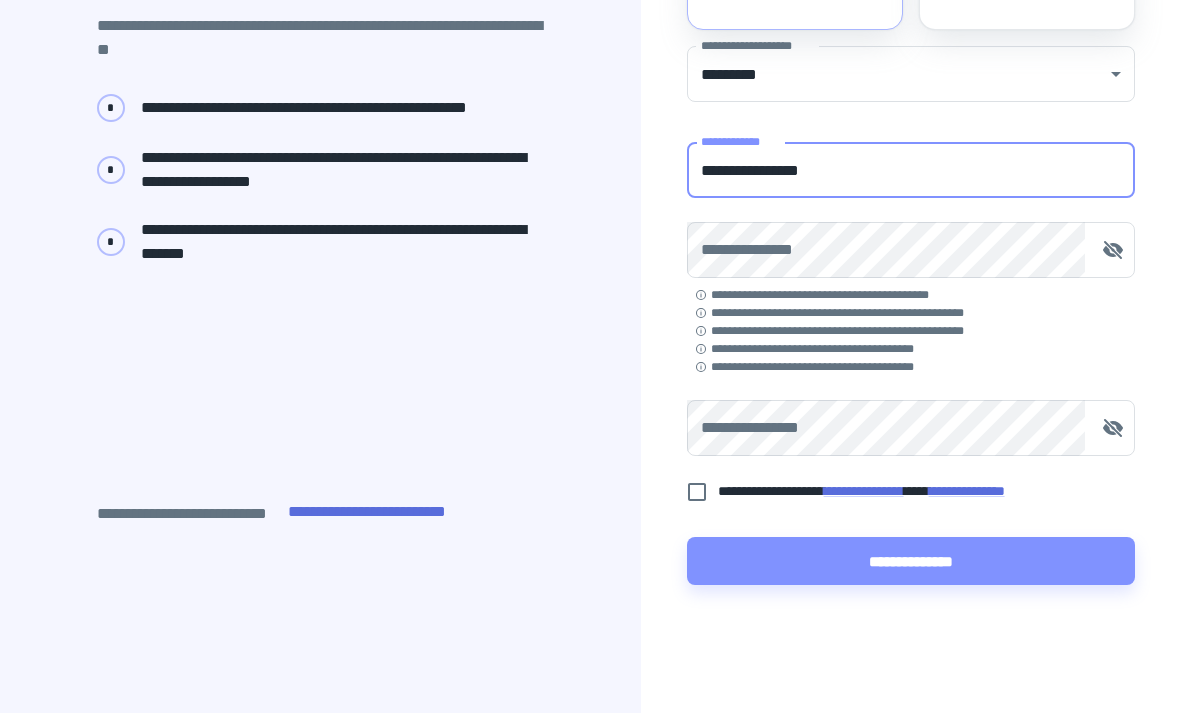 type on "**********" 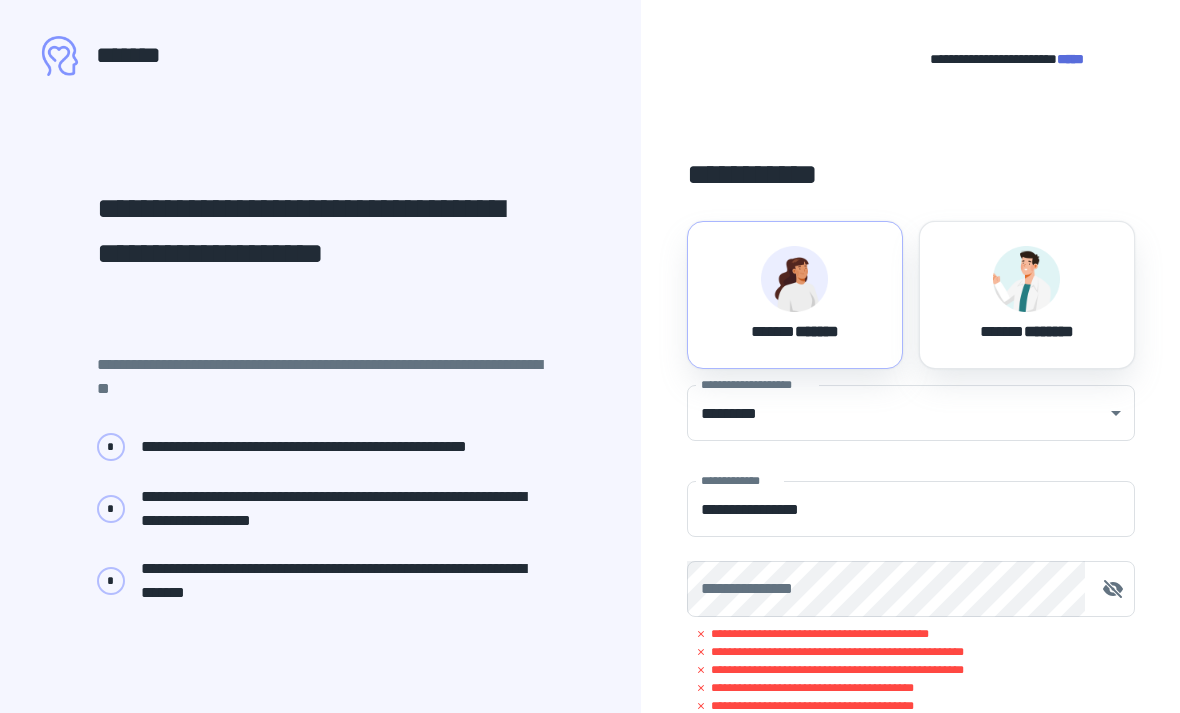 scroll, scrollTop: 339, scrollLeft: 0, axis: vertical 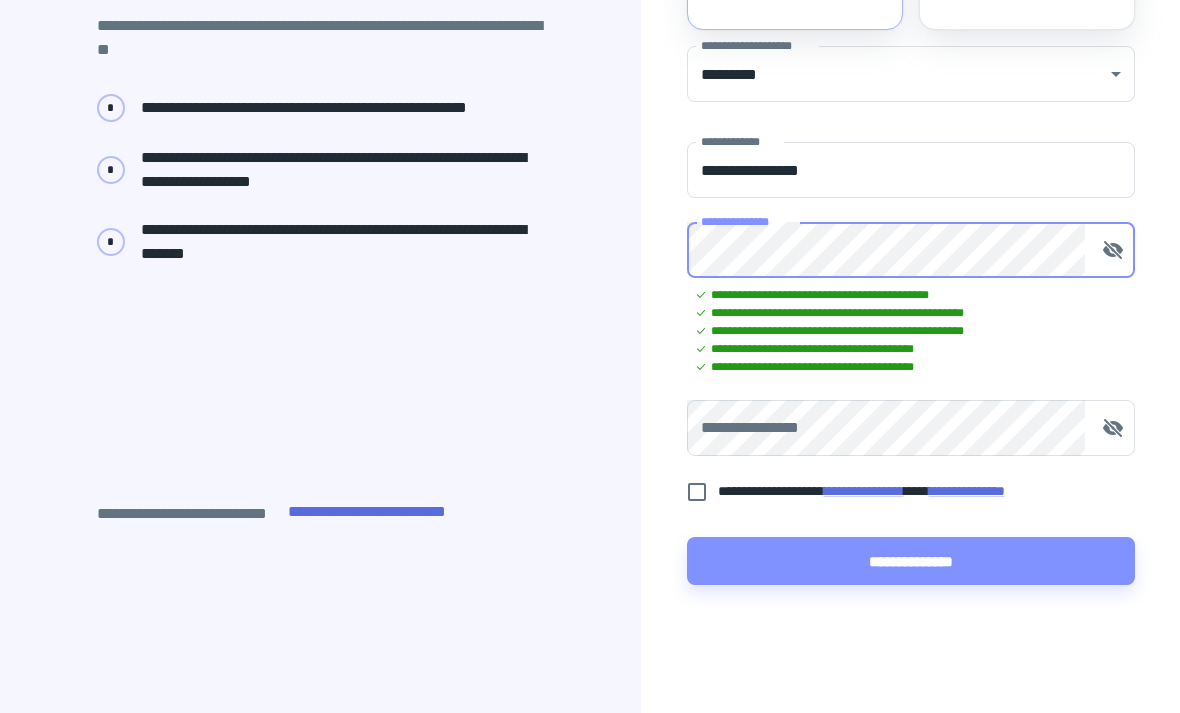 click on "**********" at bounding box center [911, 428] 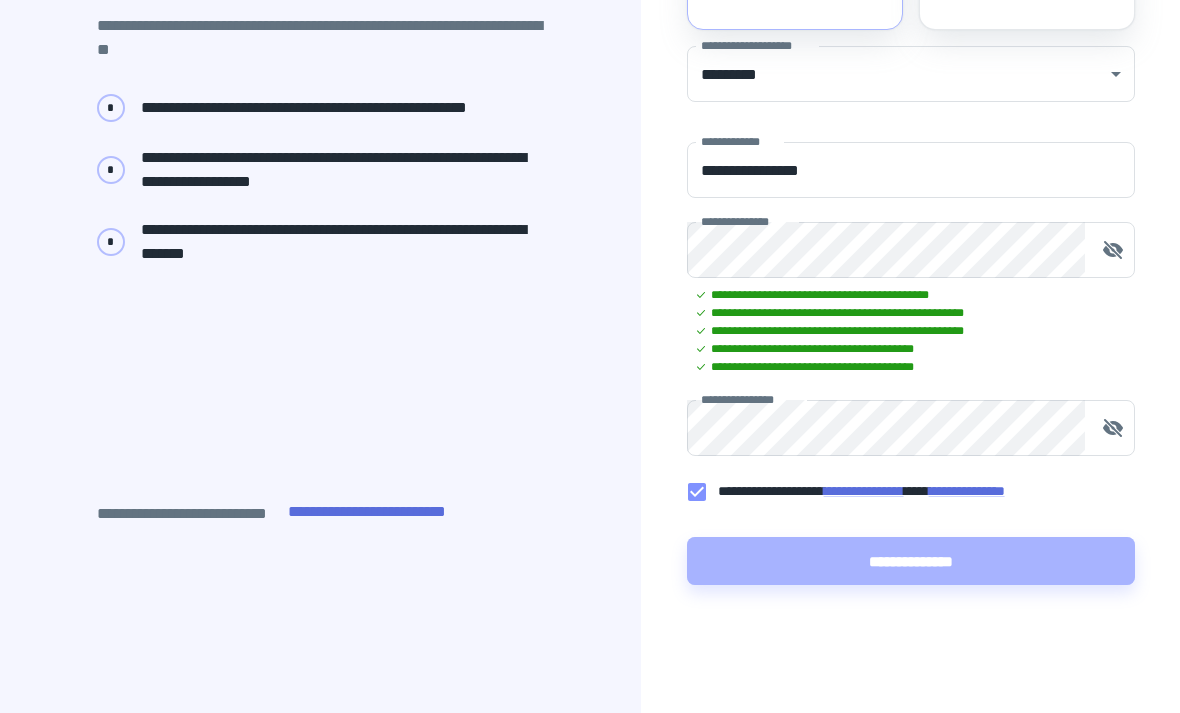 click on "**********" at bounding box center [911, 561] 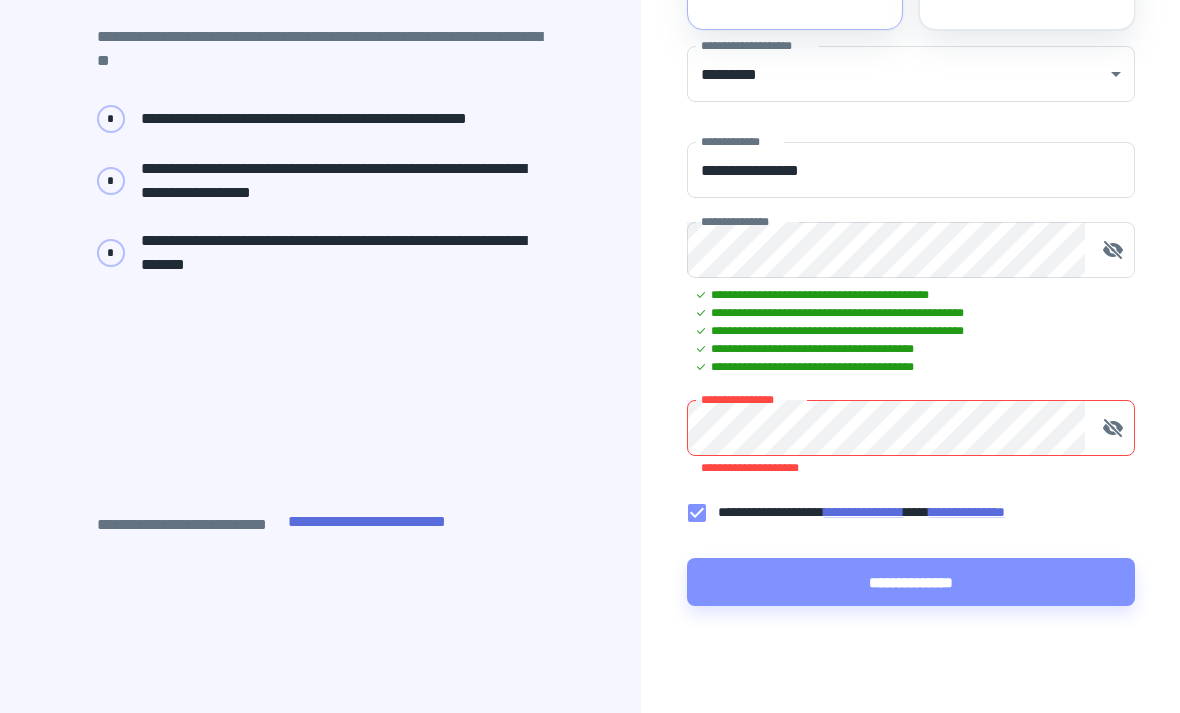 scroll, scrollTop: 348, scrollLeft: 0, axis: vertical 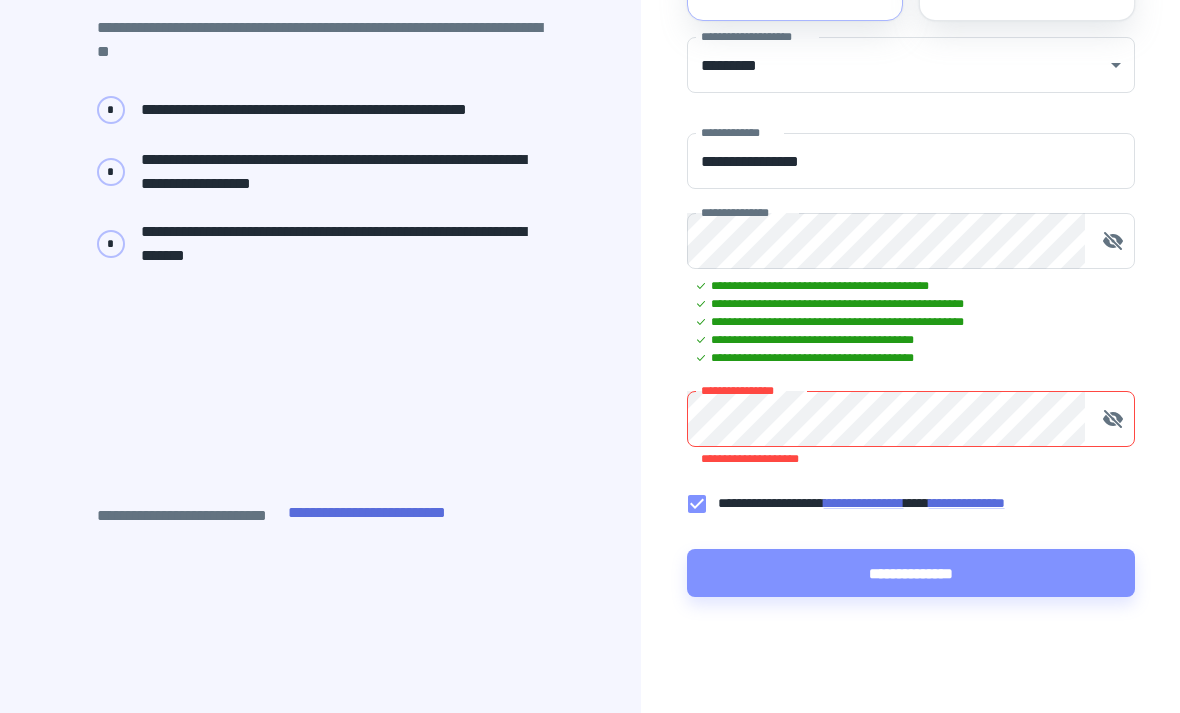 click 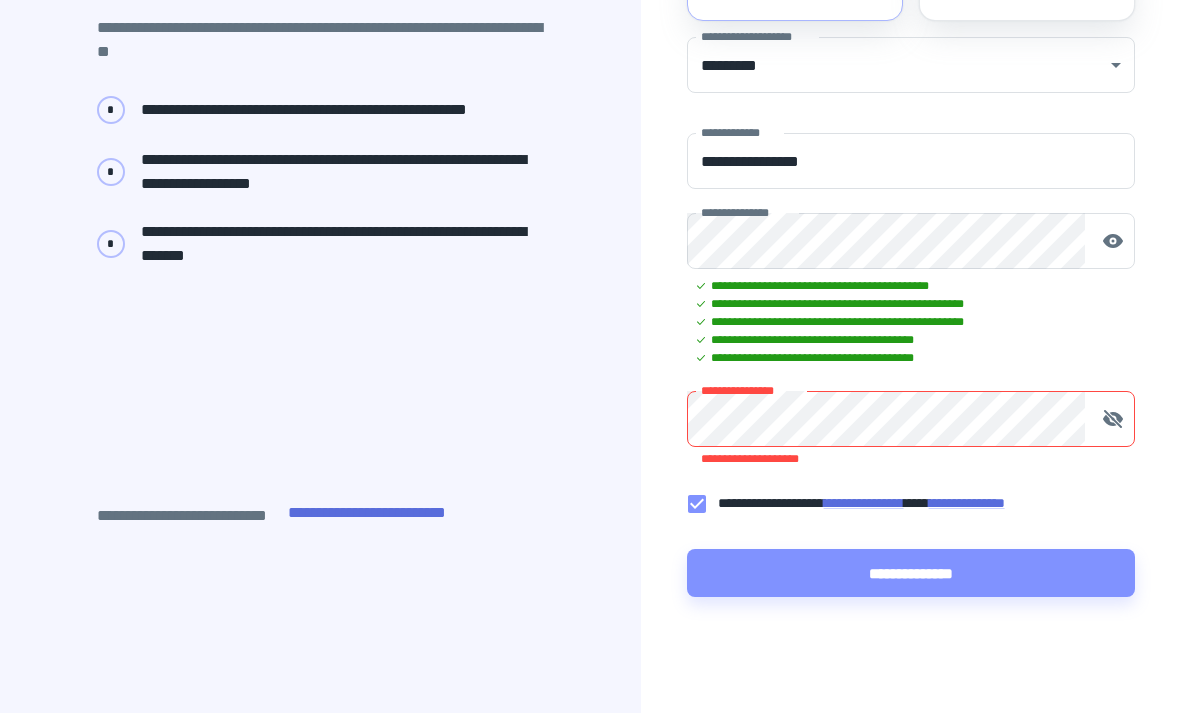 click at bounding box center [1113, 419] 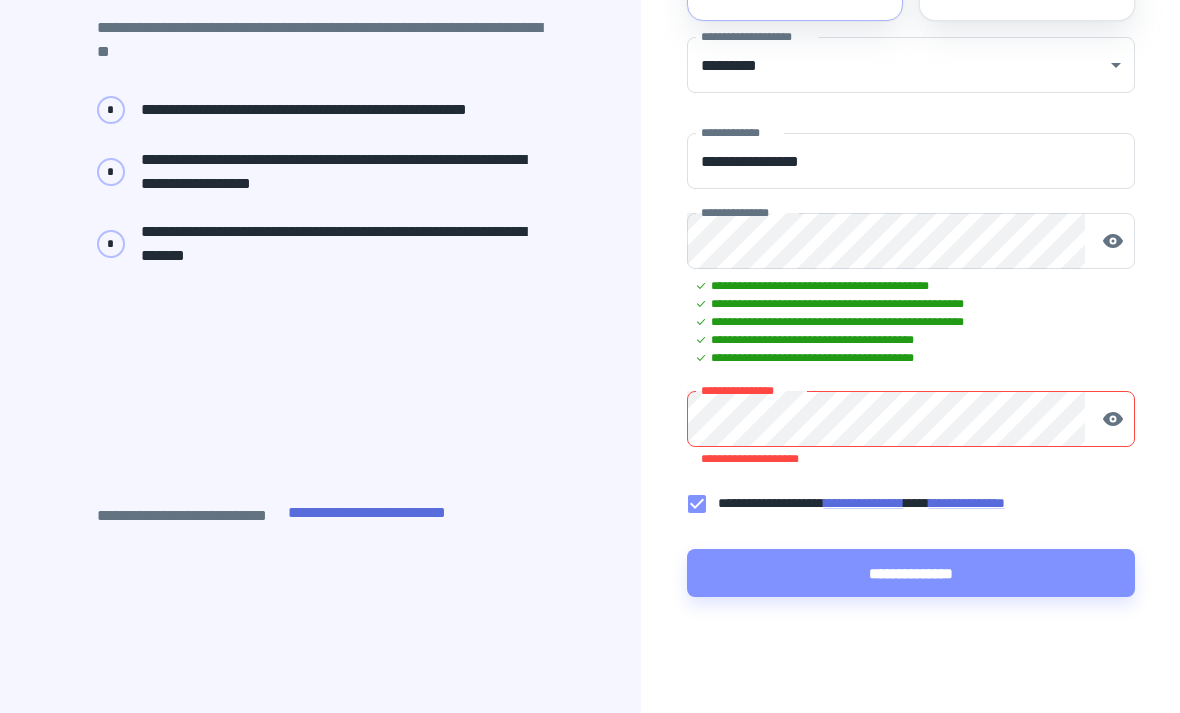 scroll, scrollTop: 347, scrollLeft: 0, axis: vertical 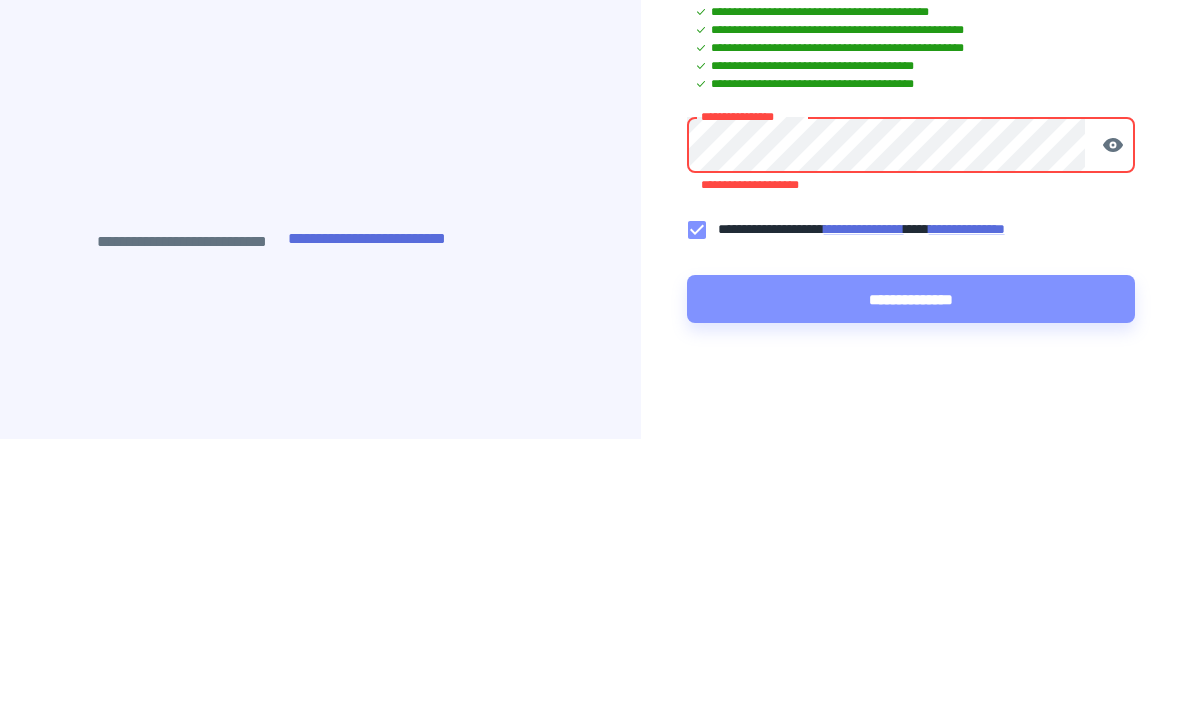 click on "**********" at bounding box center (911, 574) 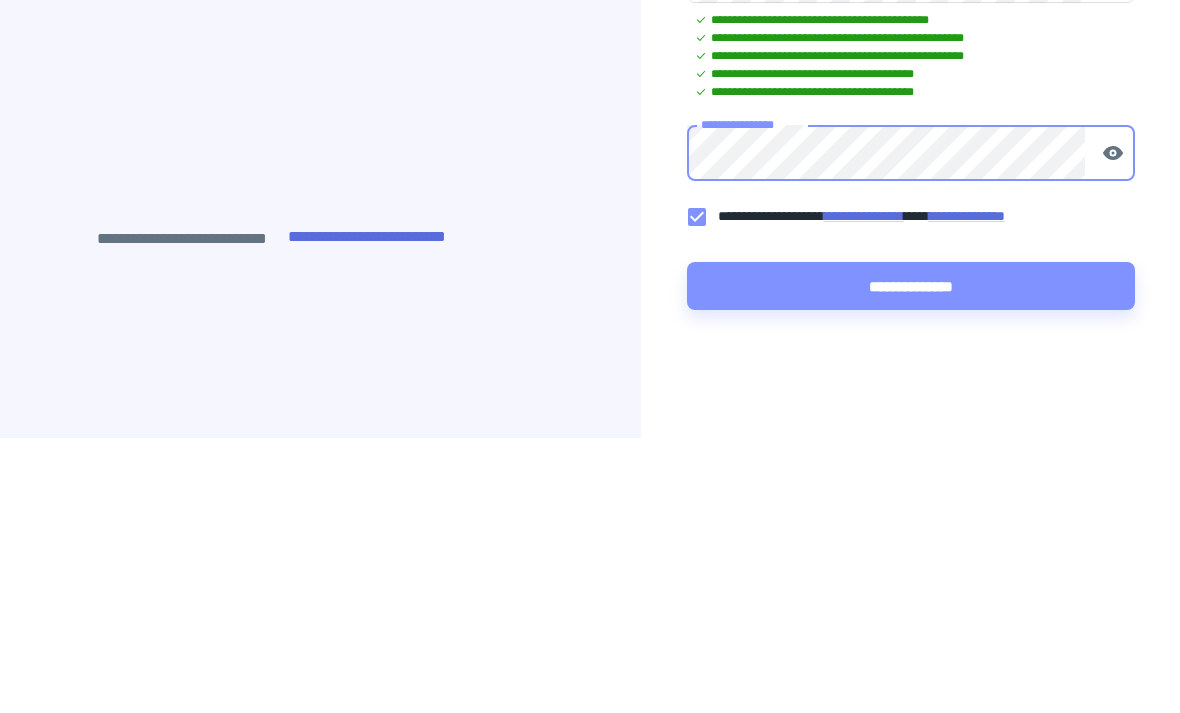 scroll, scrollTop: 339, scrollLeft: 0, axis: vertical 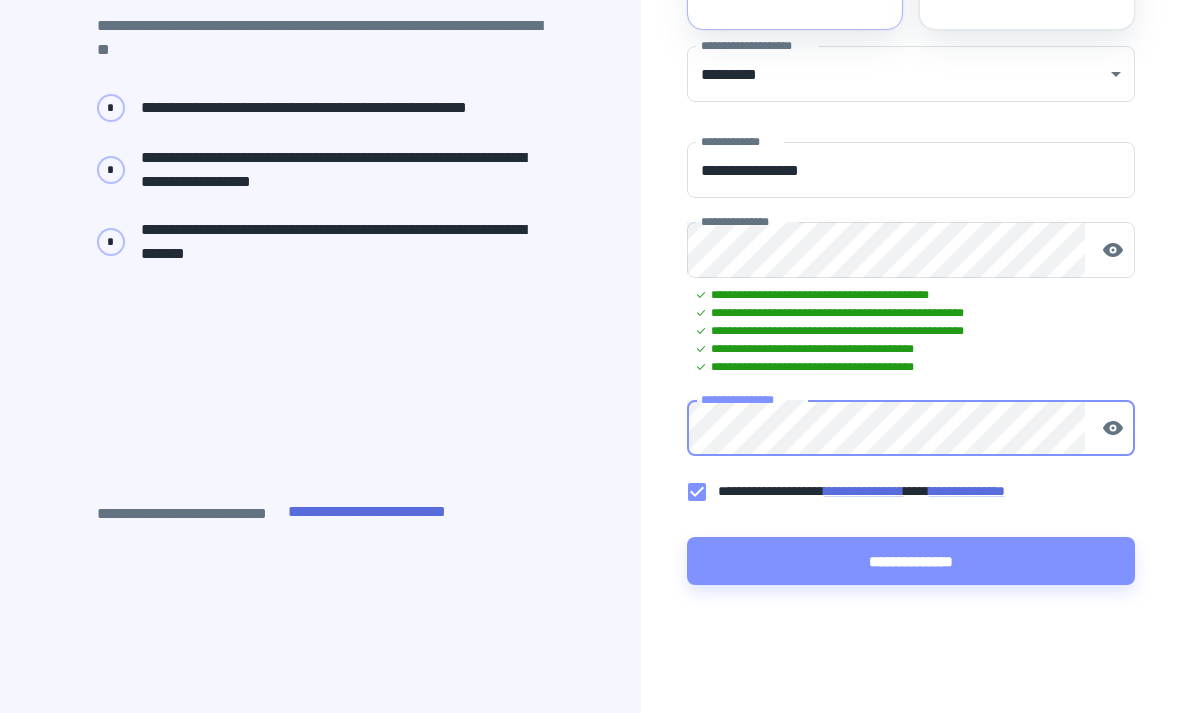 click on "**********" at bounding box center [911, 561] 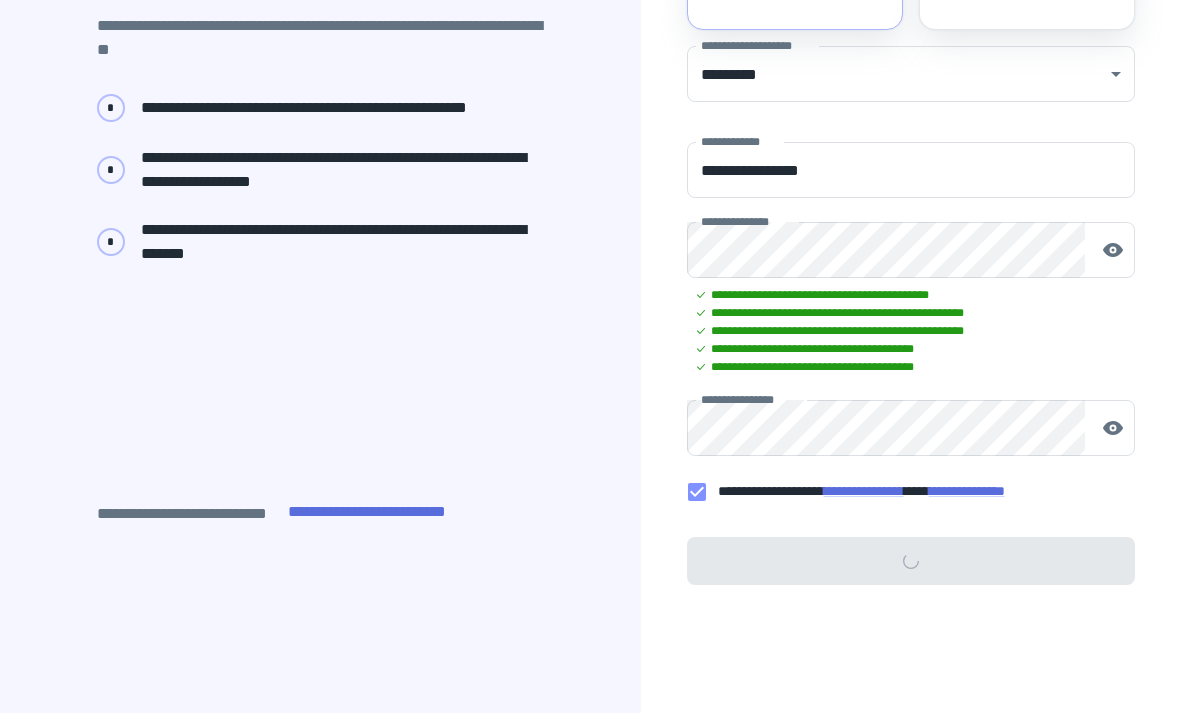 scroll, scrollTop: 0, scrollLeft: 0, axis: both 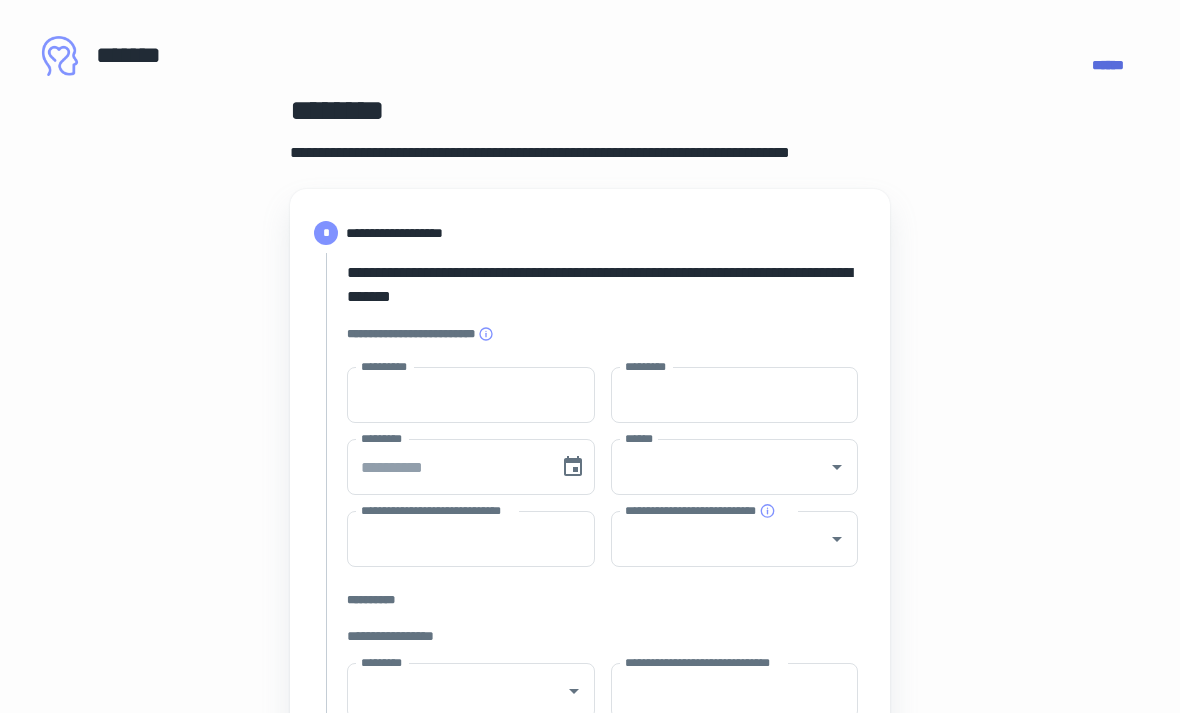 type on "****" 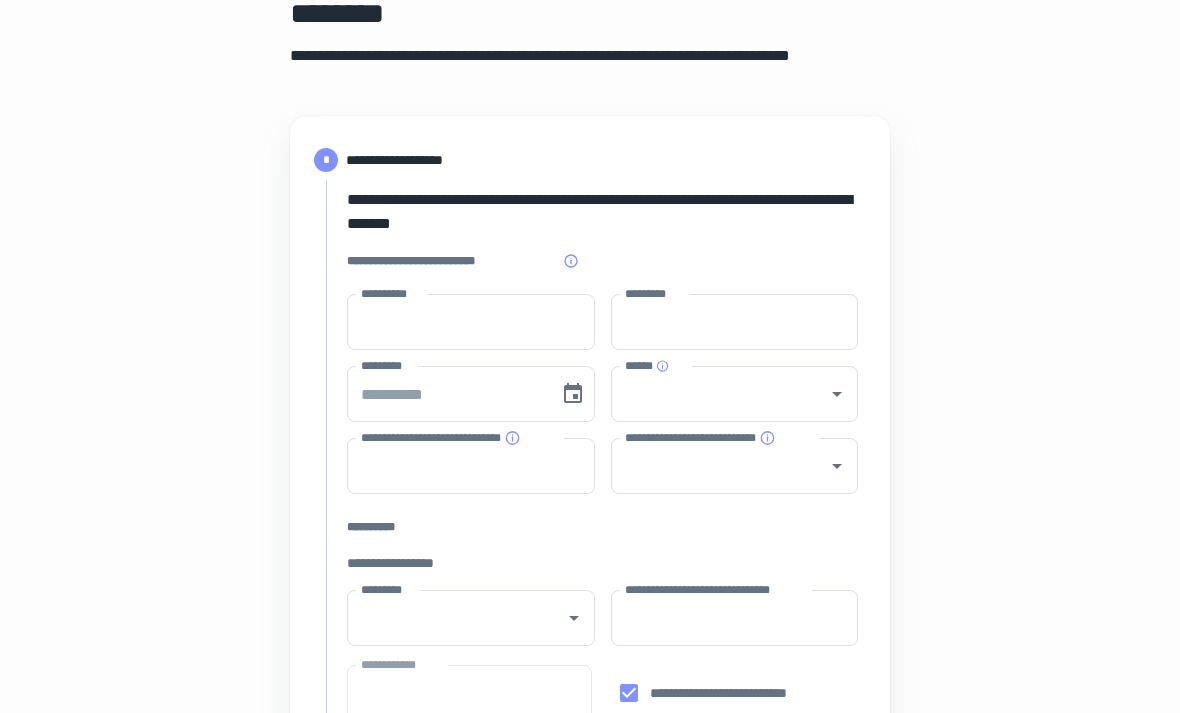 scroll, scrollTop: 97, scrollLeft: 0, axis: vertical 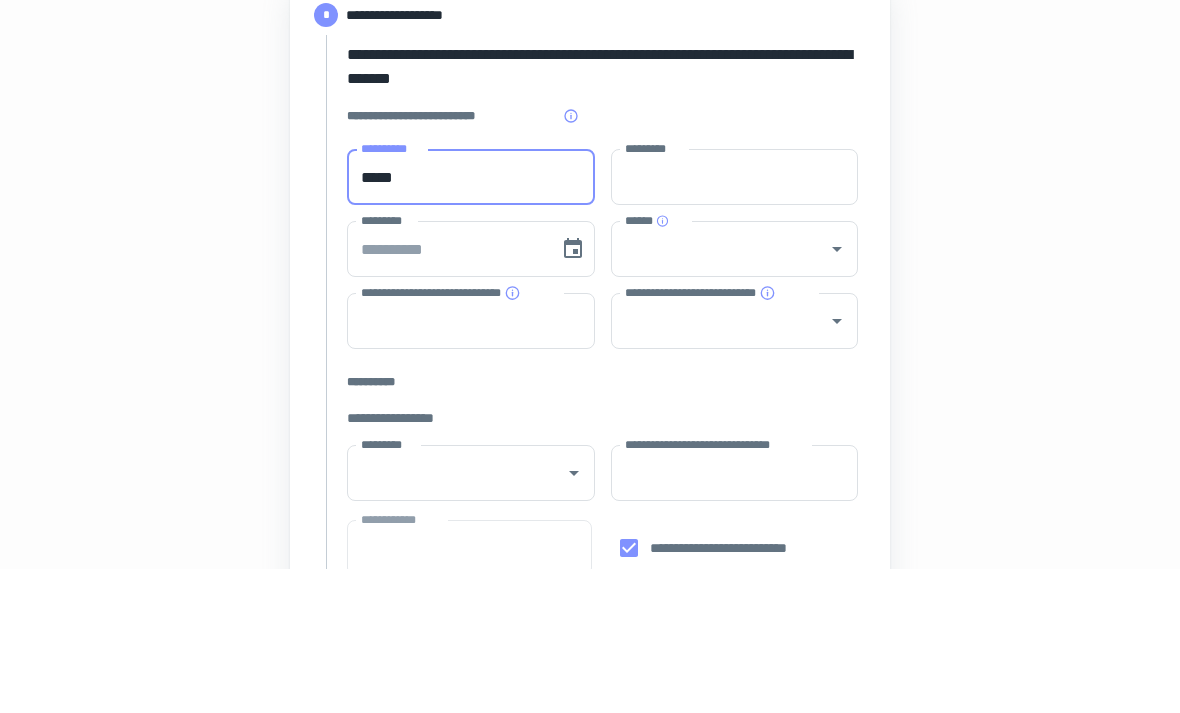 type on "*****" 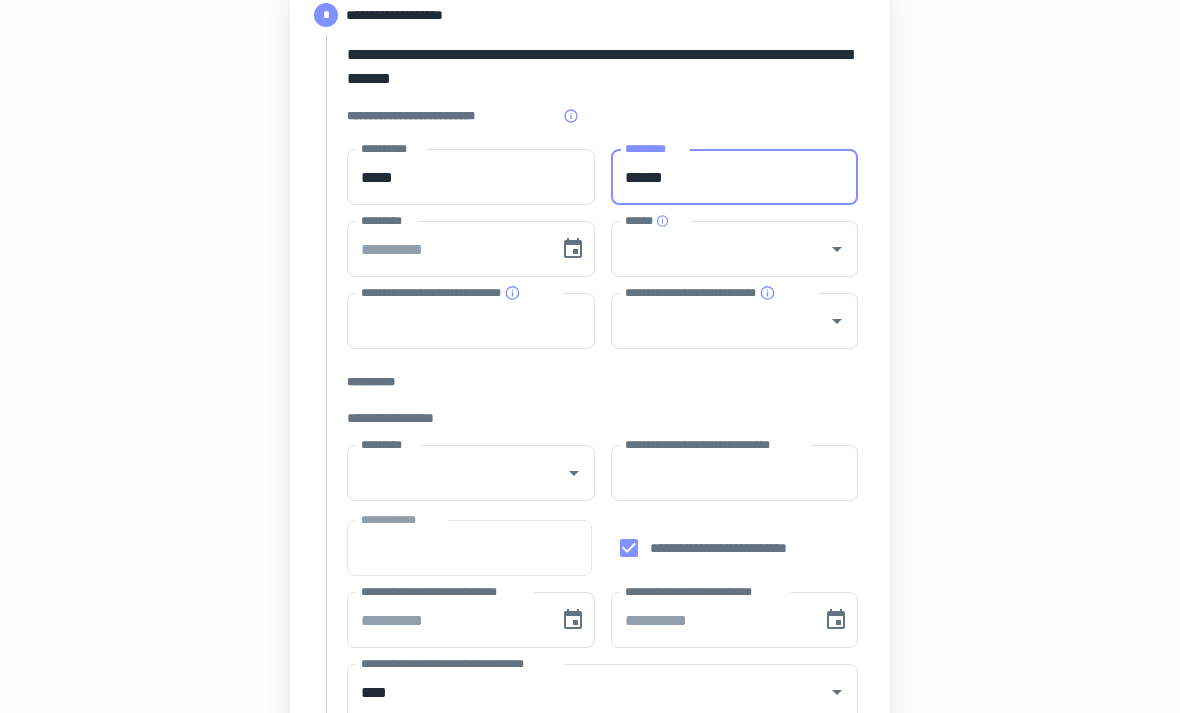 type on "******" 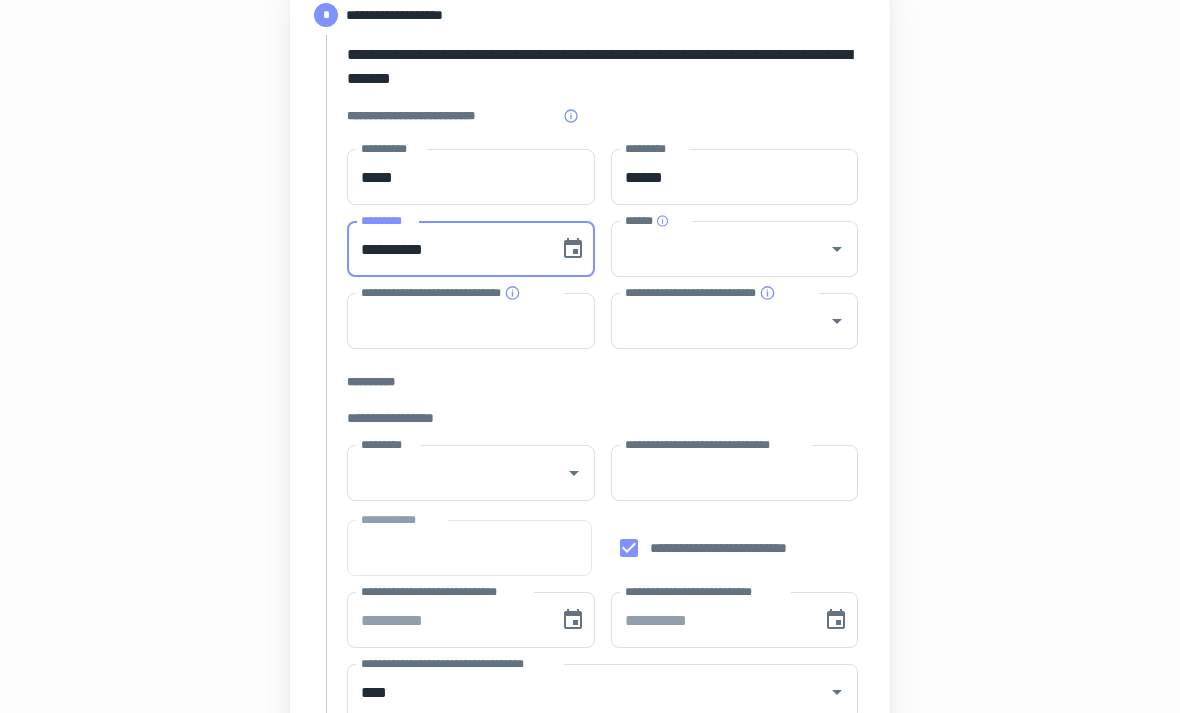 scroll, scrollTop: 241, scrollLeft: 0, axis: vertical 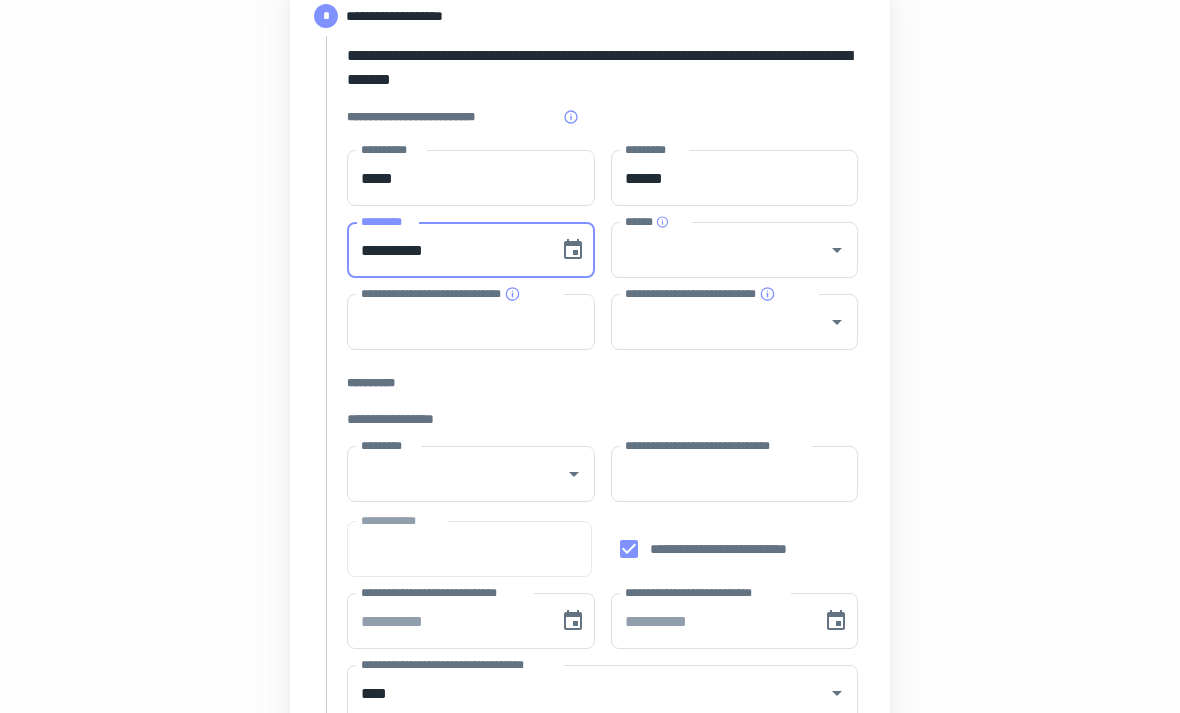 type on "**********" 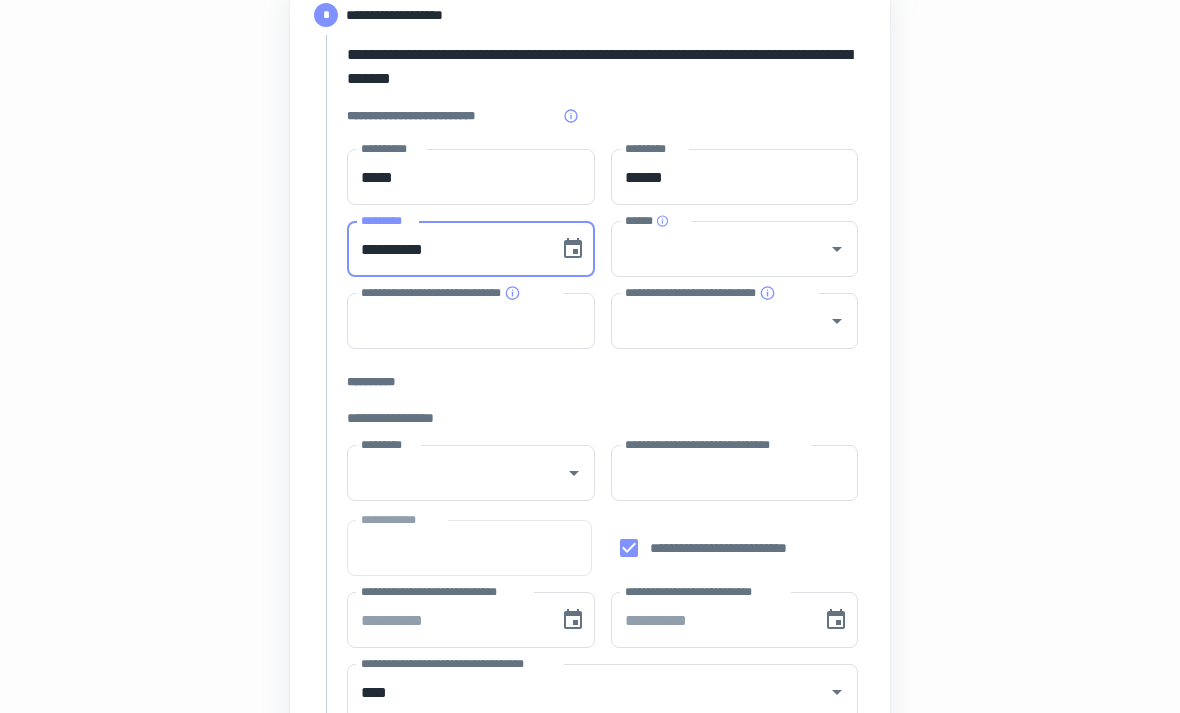 click on "******" at bounding box center (720, 250) 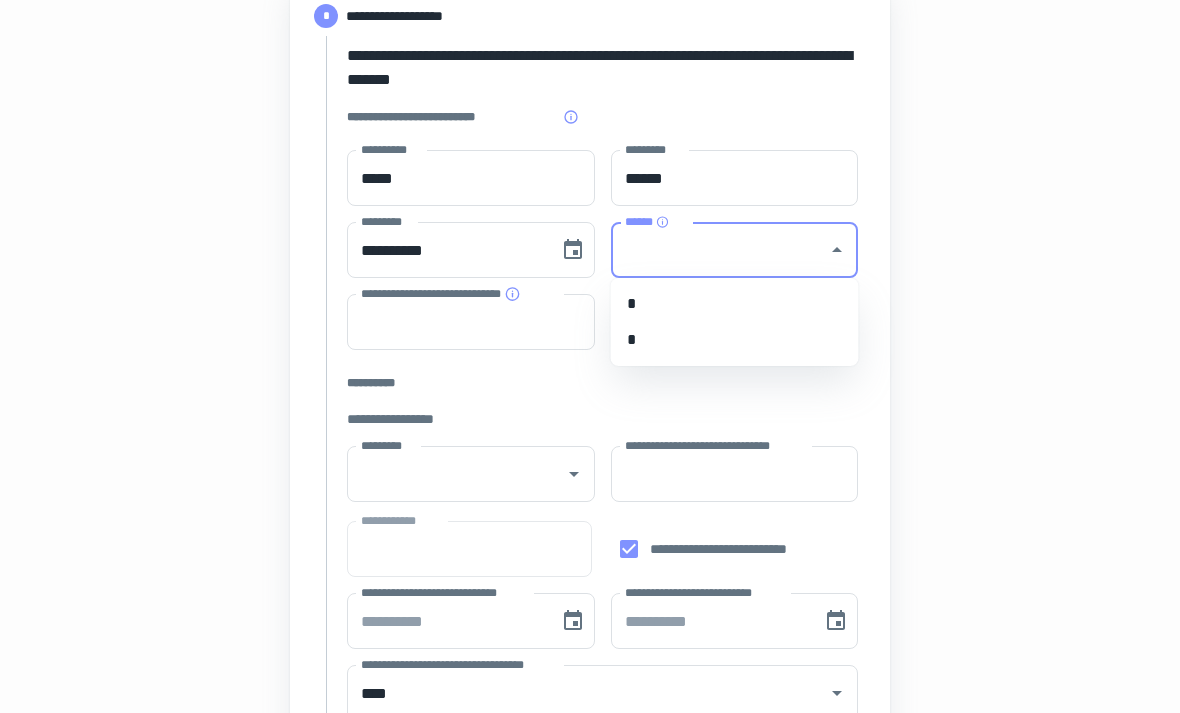 click on "*" at bounding box center (735, 304) 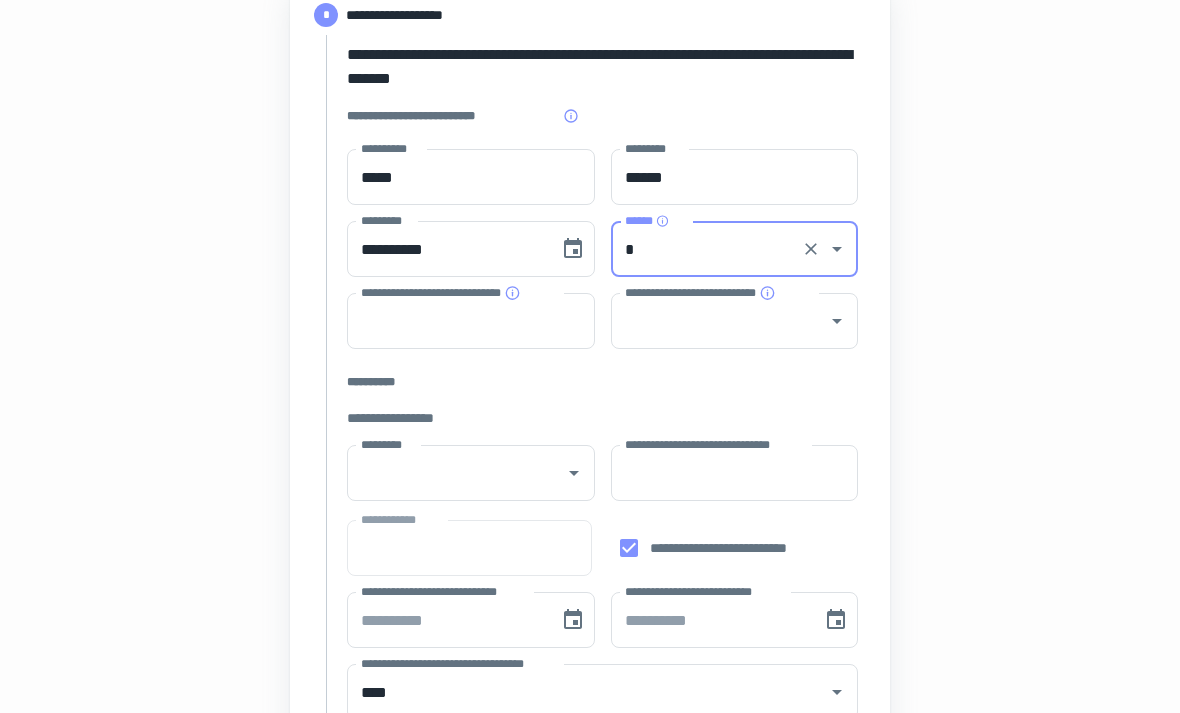 click at bounding box center (560, 474) 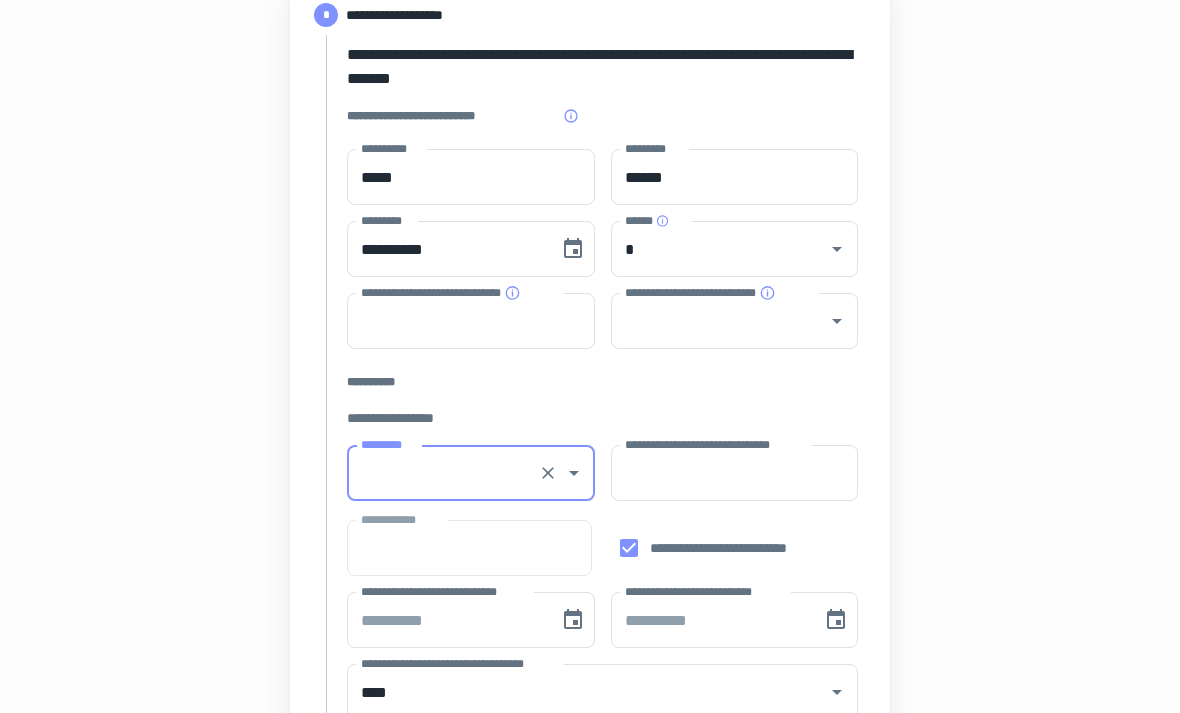 scroll, scrollTop: 241, scrollLeft: 0, axis: vertical 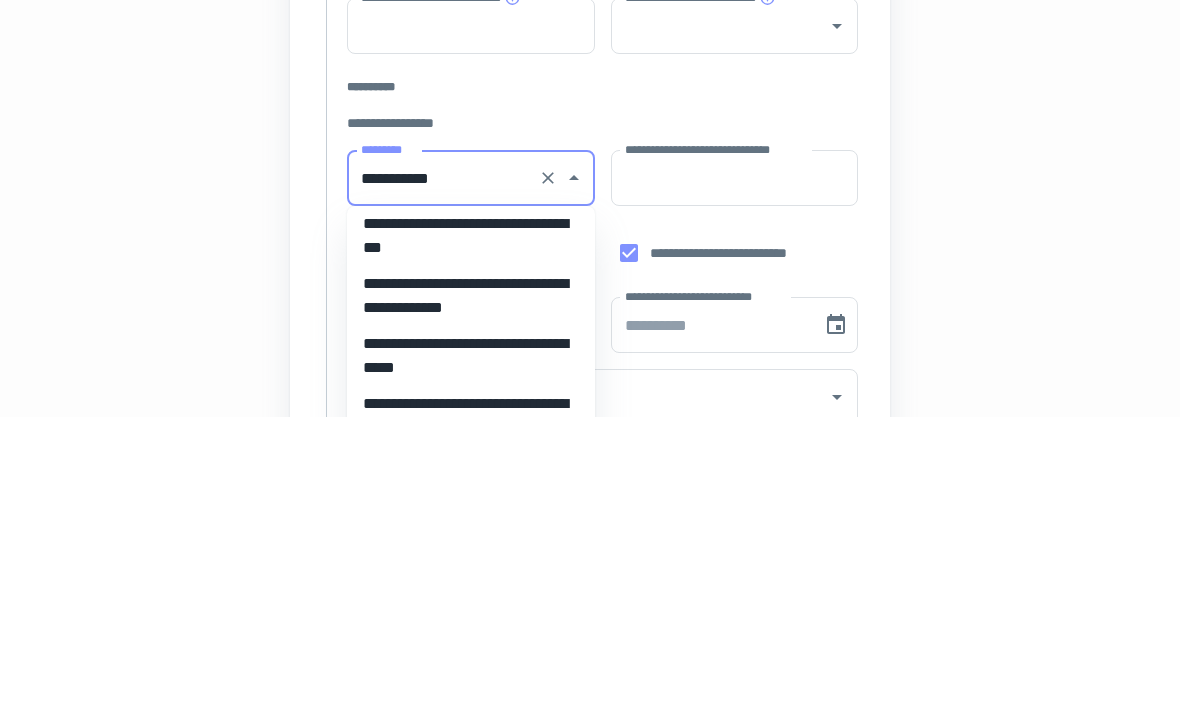 click on "**********" at bounding box center [471, 592] 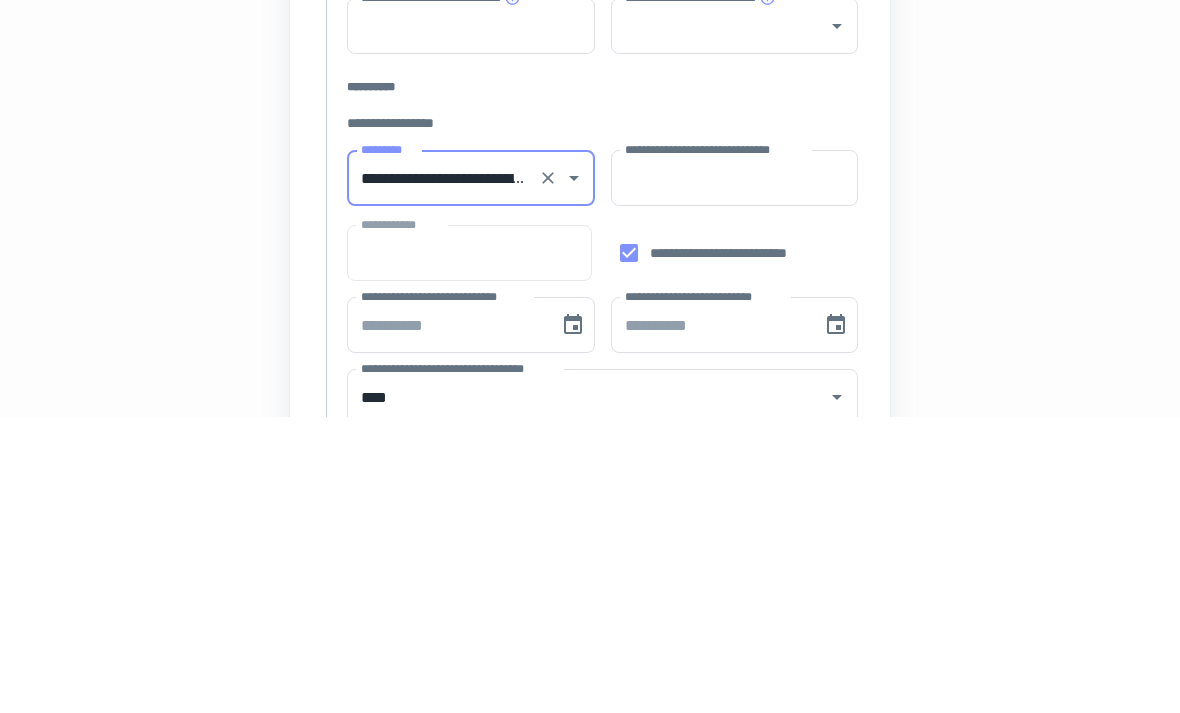 click on "**********" at bounding box center [735, 474] 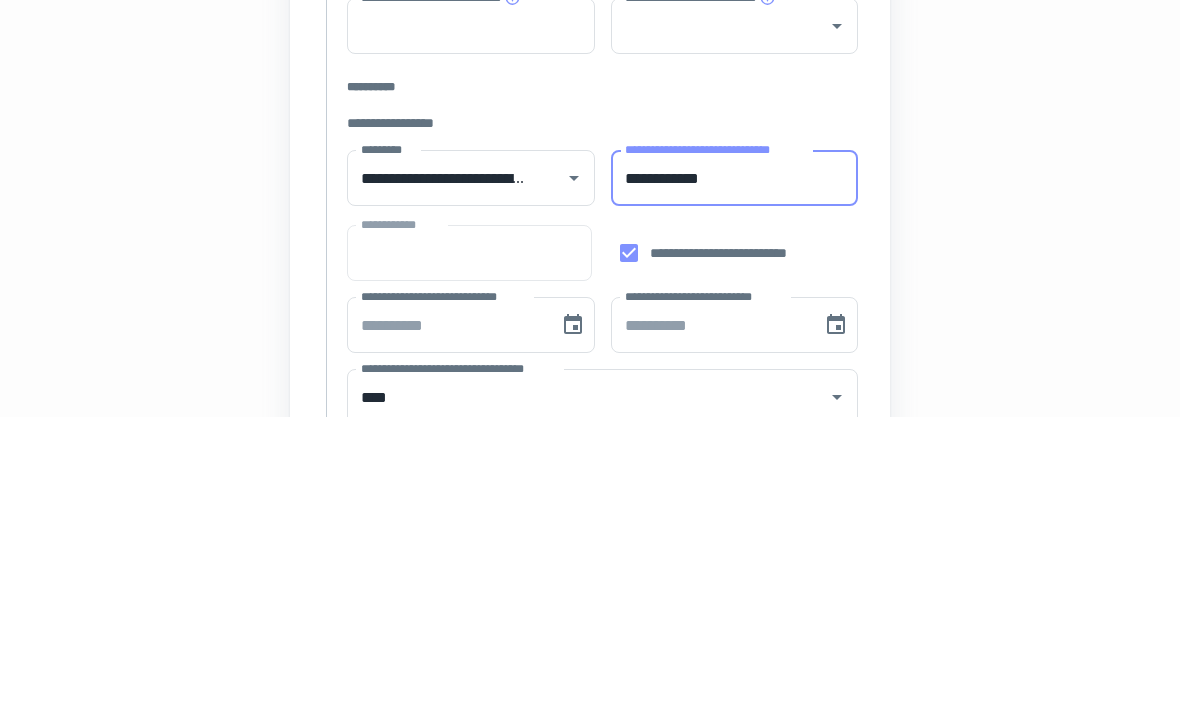 type on "**********" 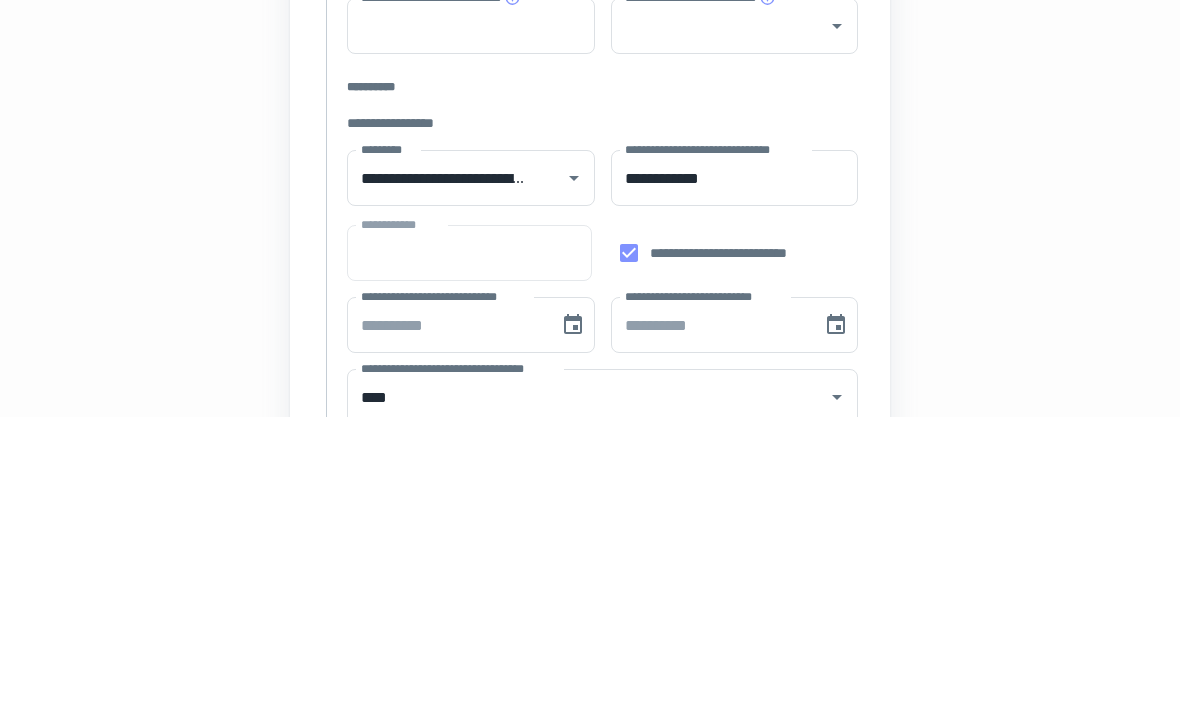 scroll, scrollTop: 537, scrollLeft: 0, axis: vertical 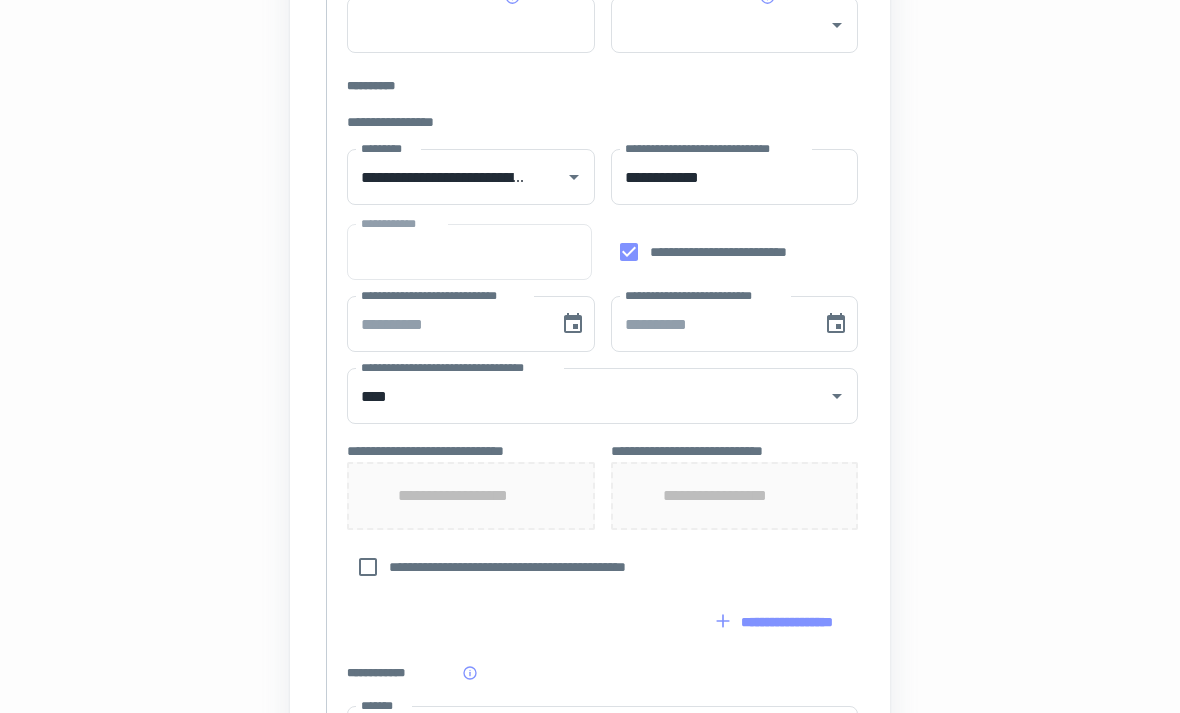click on "**********" at bounding box center (469, 253) 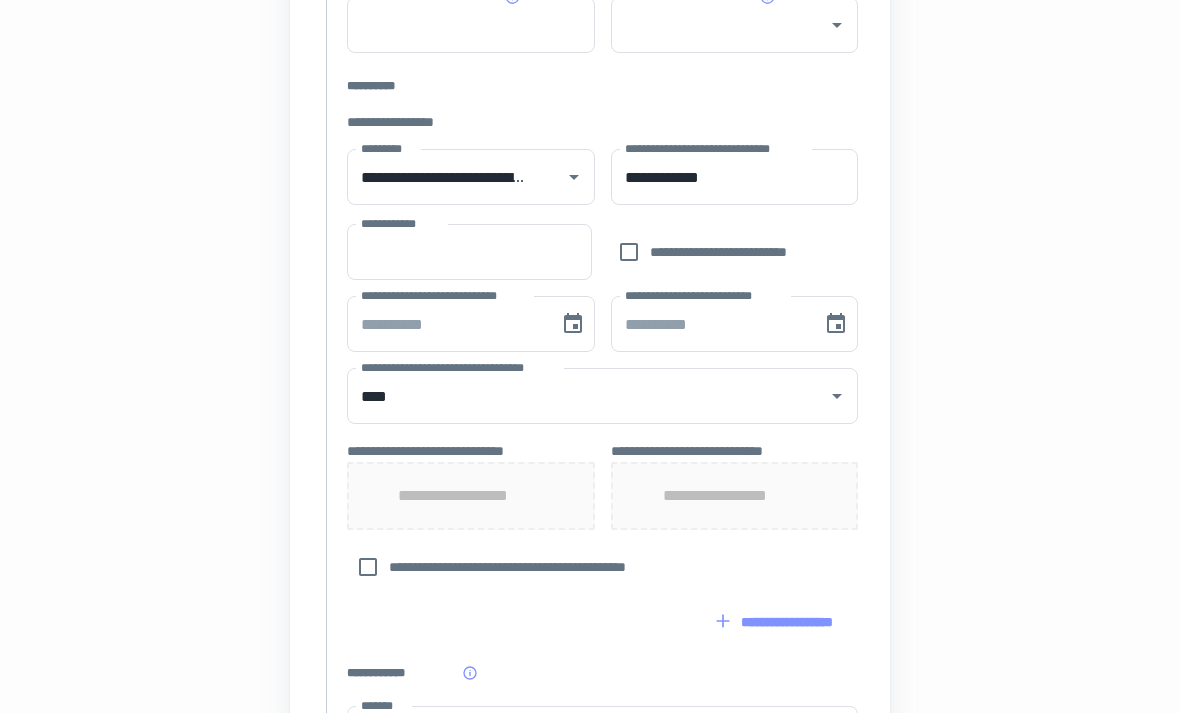 click on "**********" at bounding box center (469, 252) 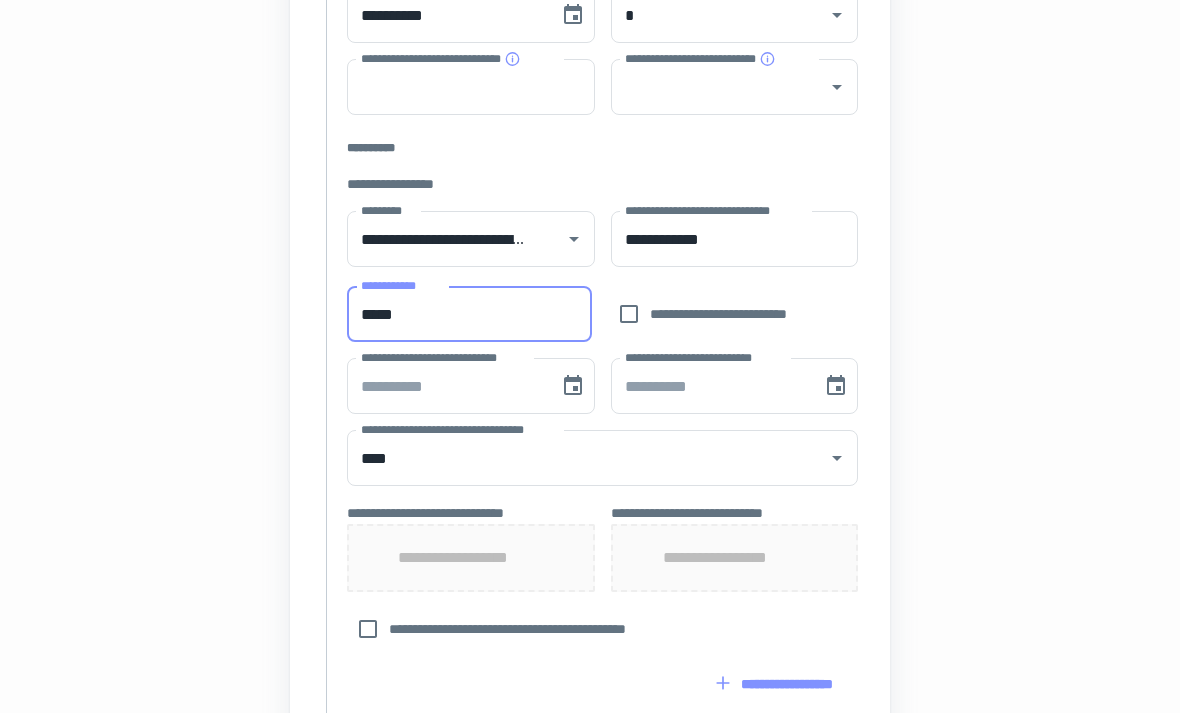 scroll, scrollTop: 475, scrollLeft: 0, axis: vertical 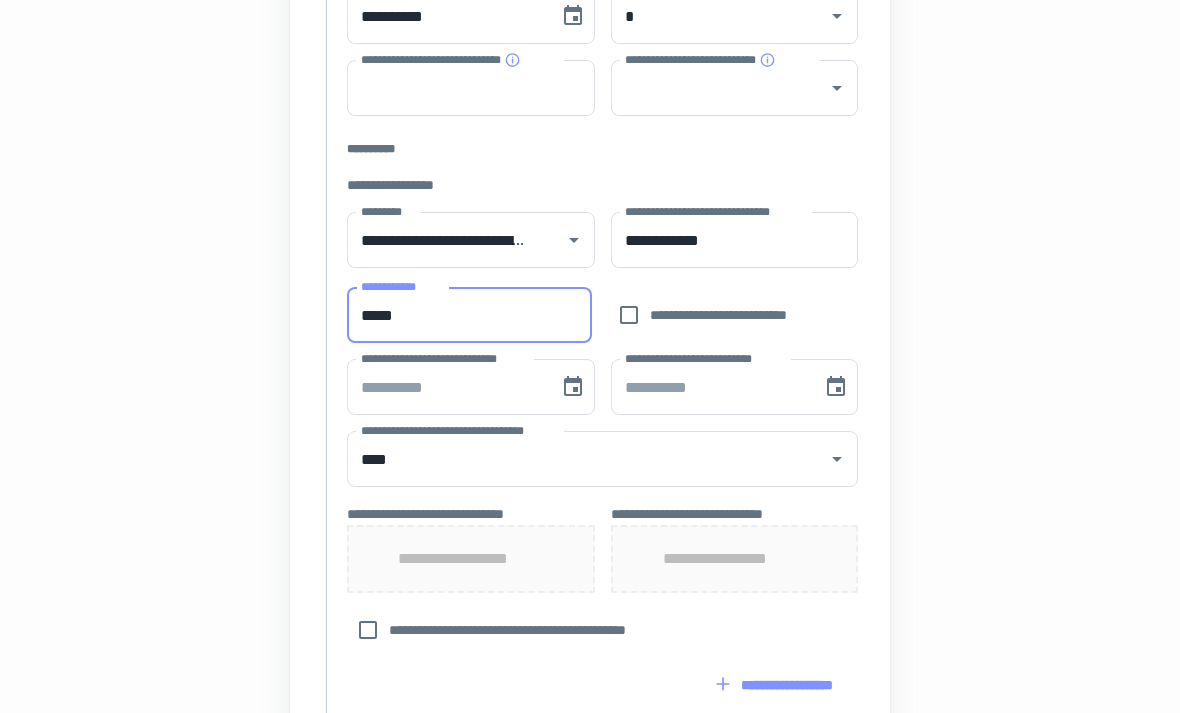 click 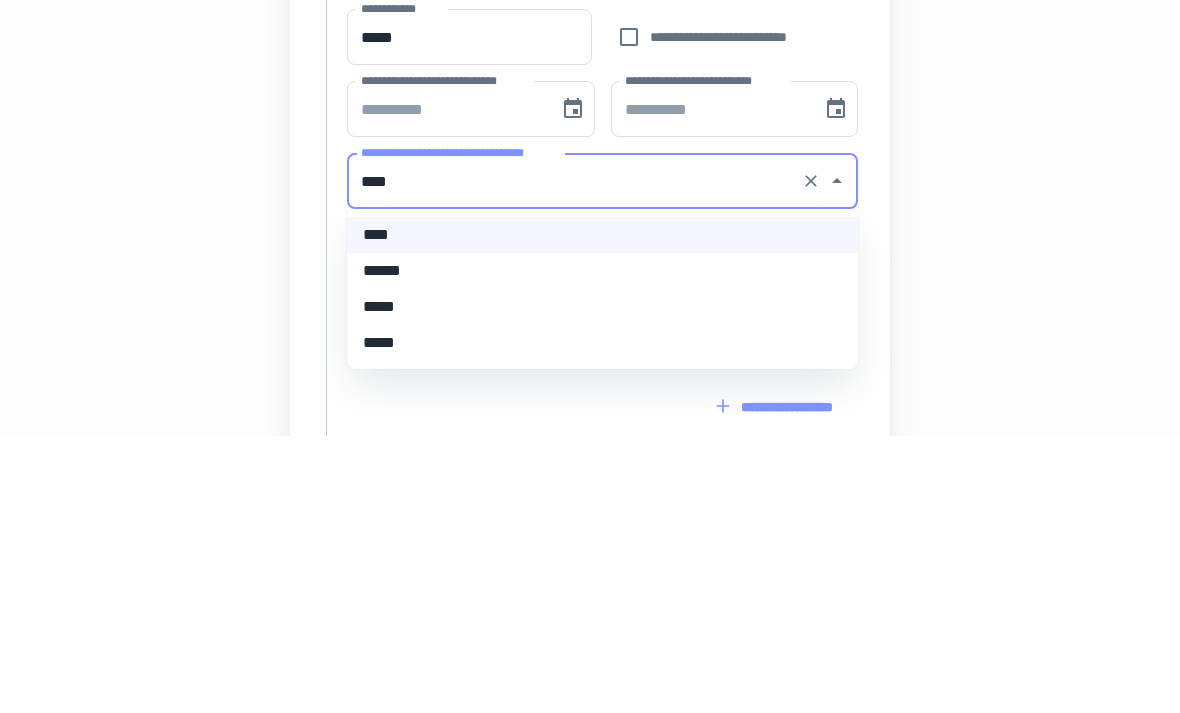 click on "*****" at bounding box center (602, 585) 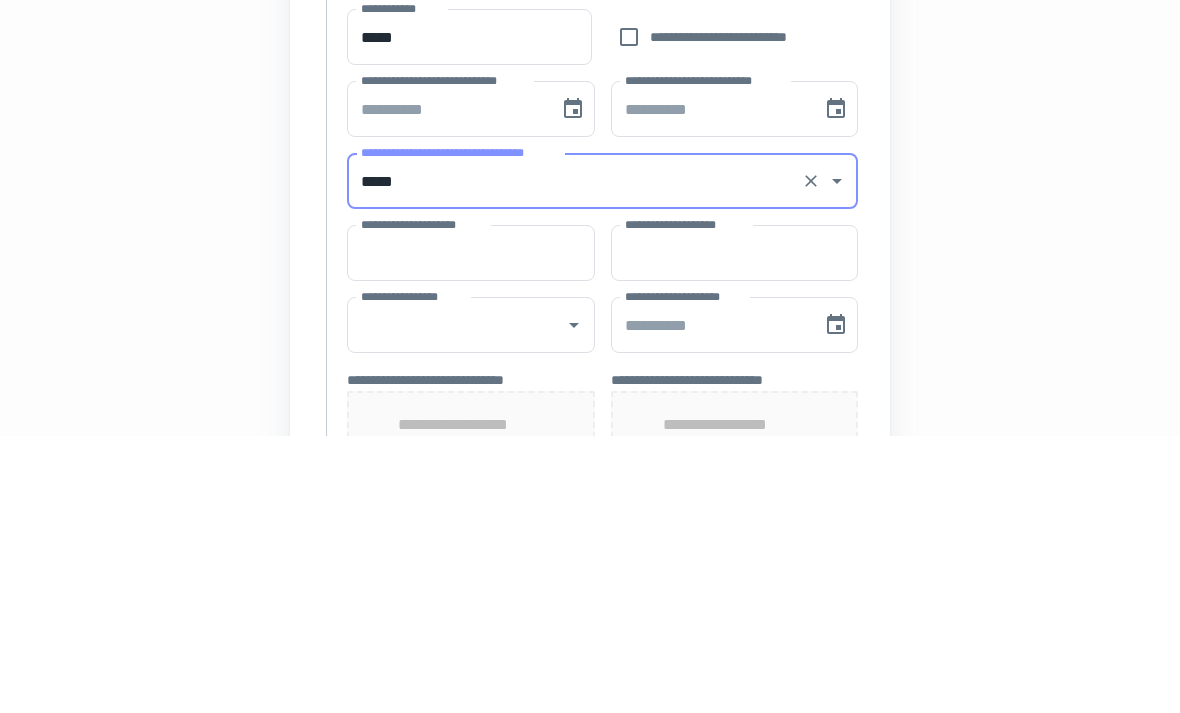 scroll, scrollTop: 752, scrollLeft: 0, axis: vertical 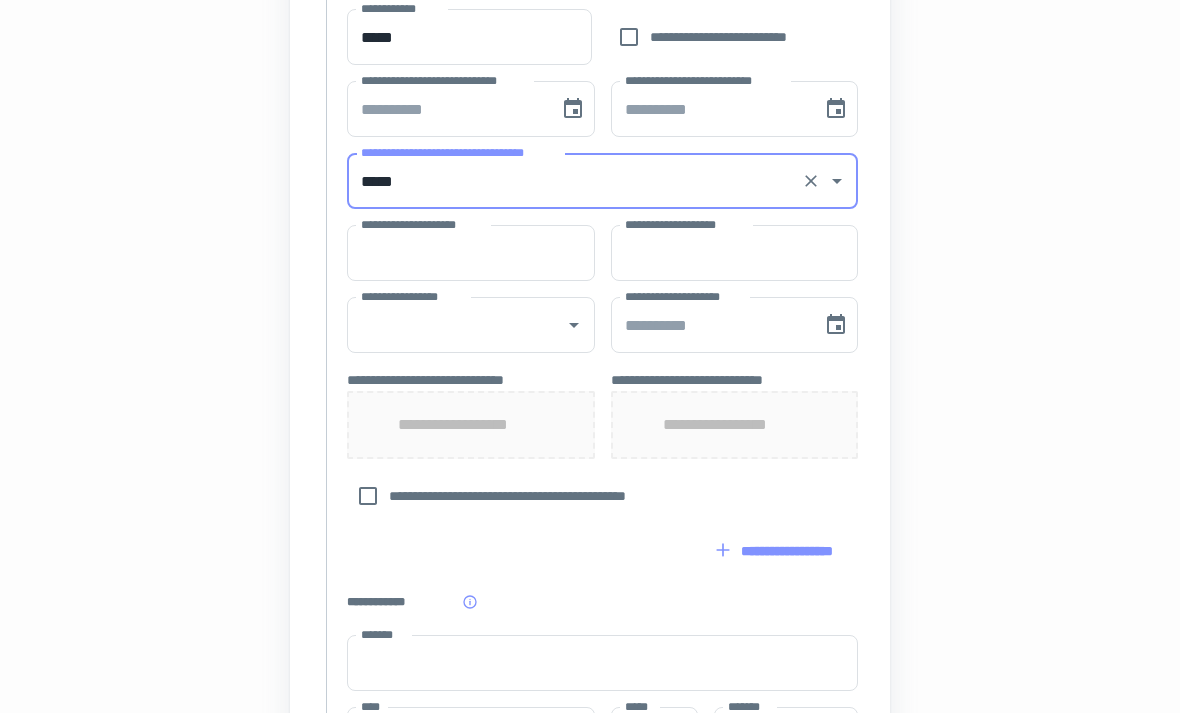 click on "**********" at bounding box center [471, 254] 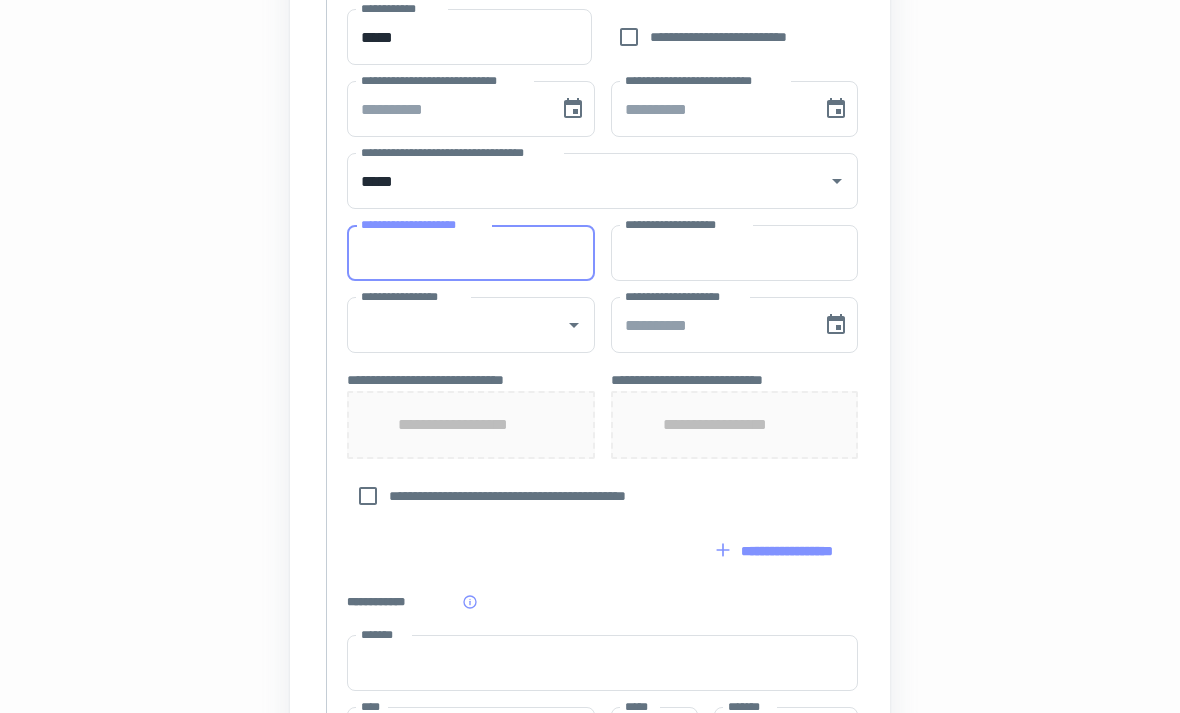scroll, scrollTop: 752, scrollLeft: 0, axis: vertical 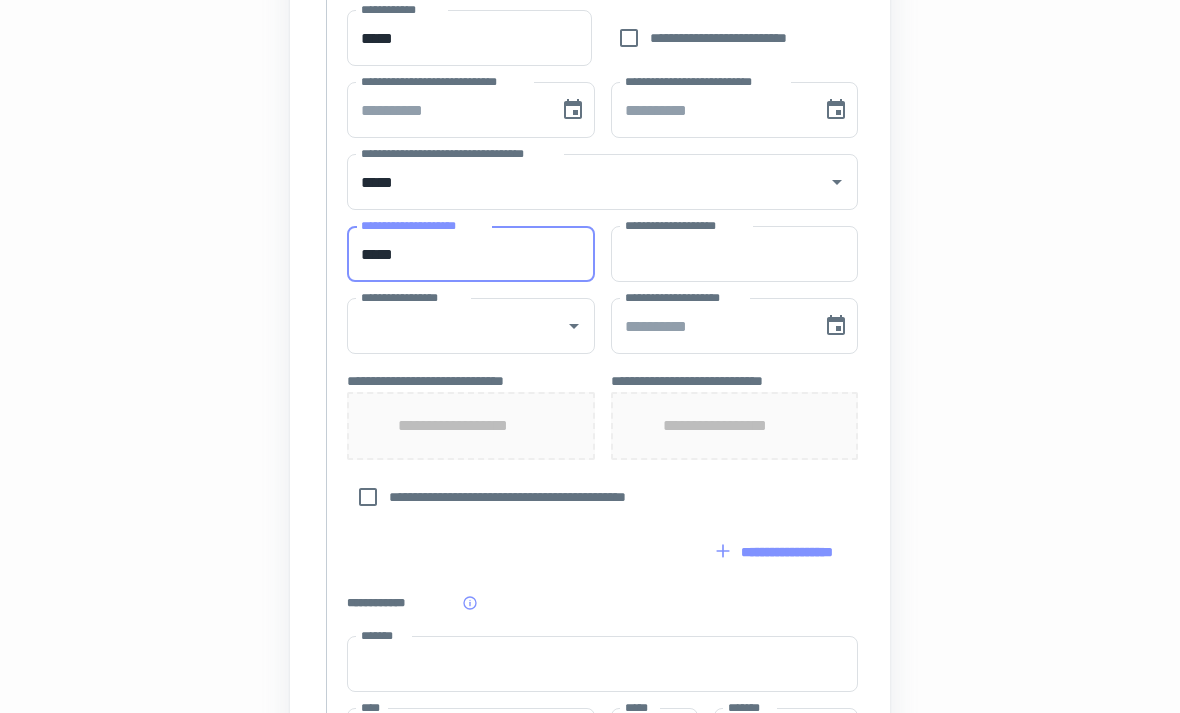 type on "*****" 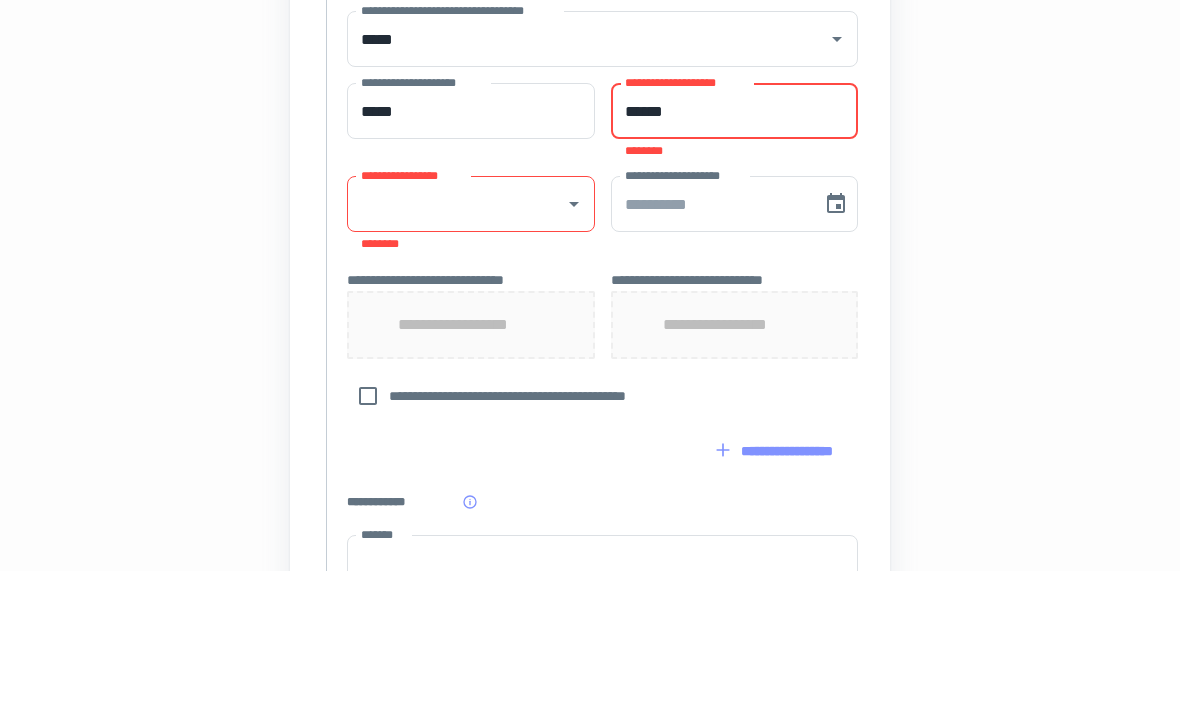 type on "******" 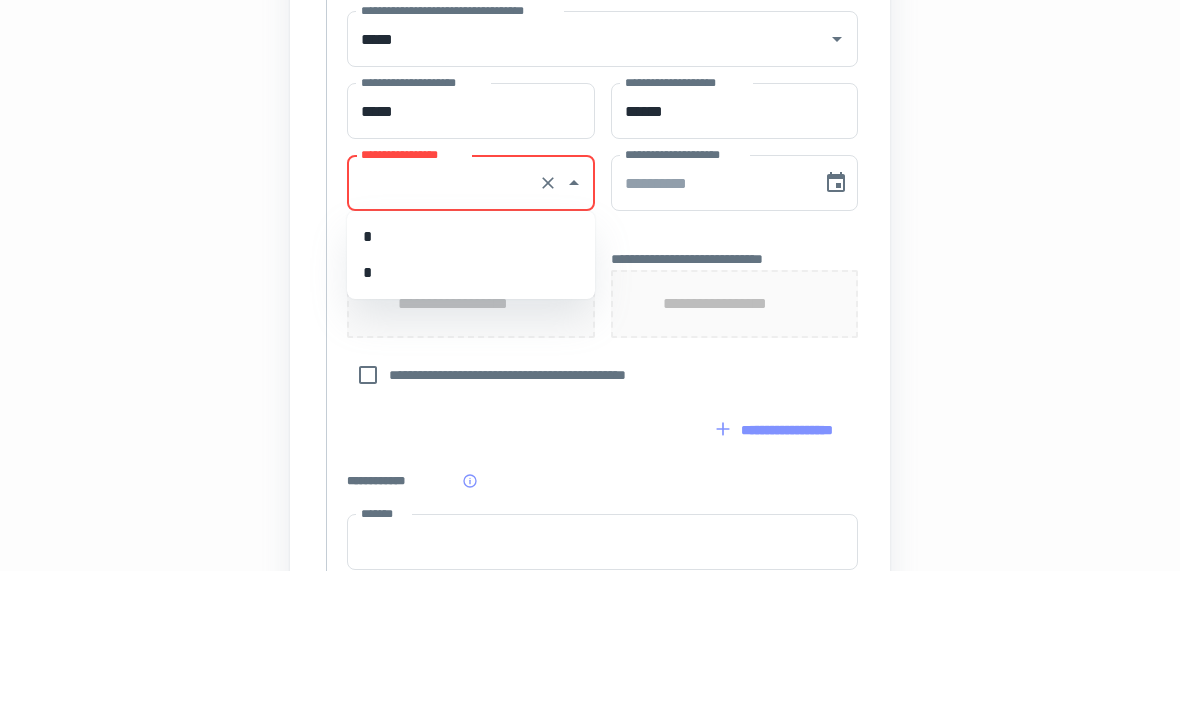 click on "*" at bounding box center [471, 416] 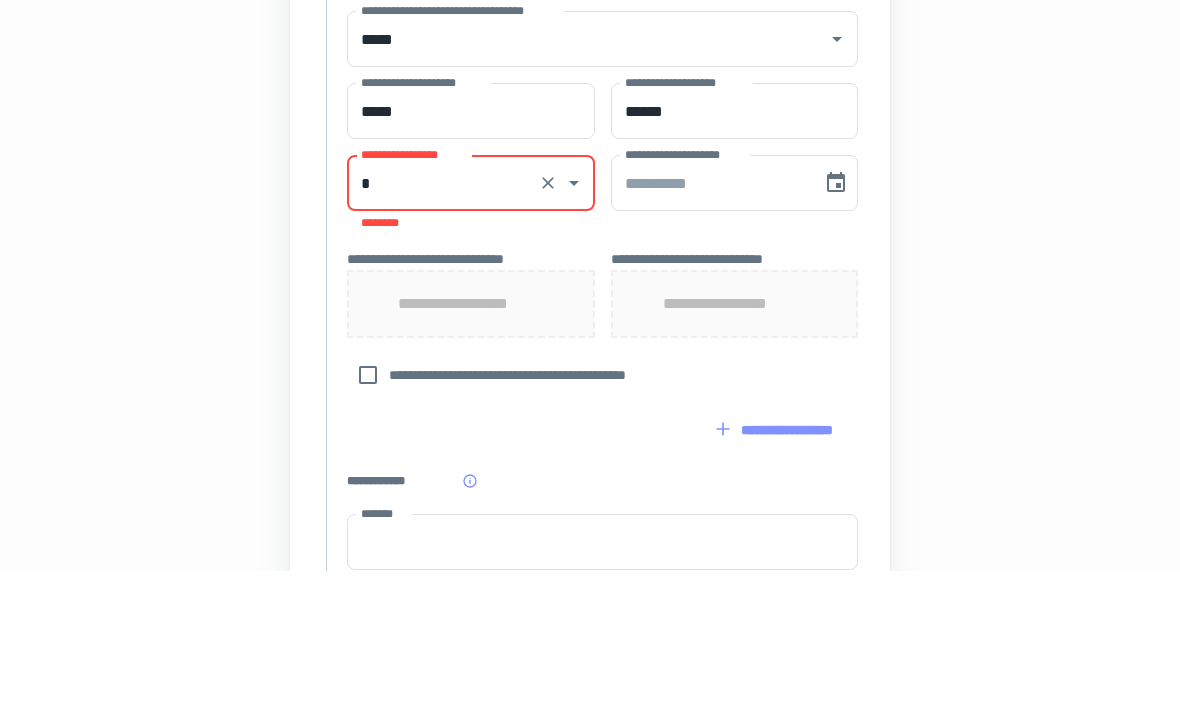 click 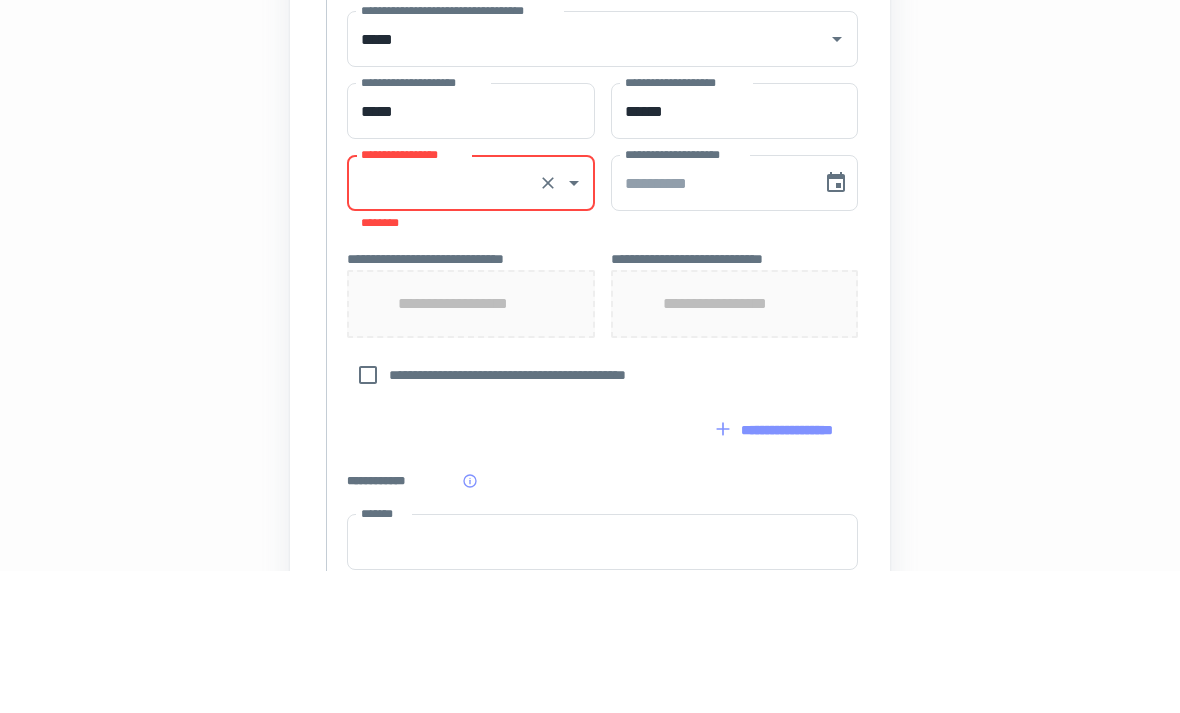click 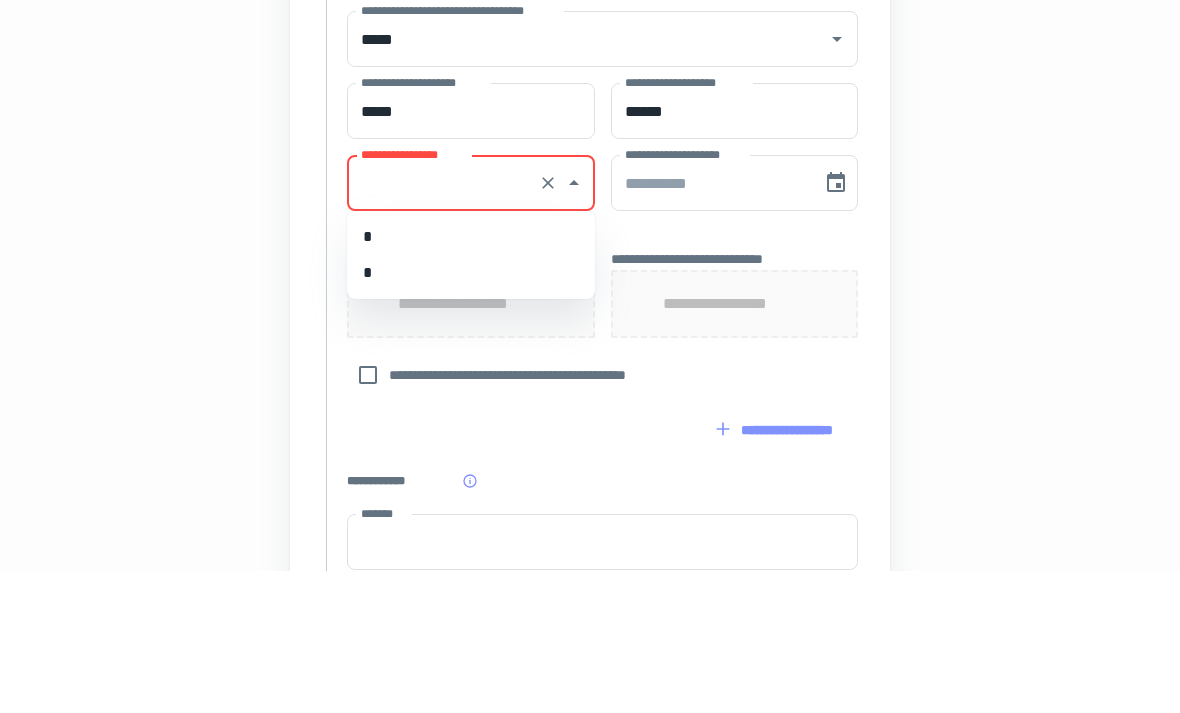 click on "*" at bounding box center [471, 380] 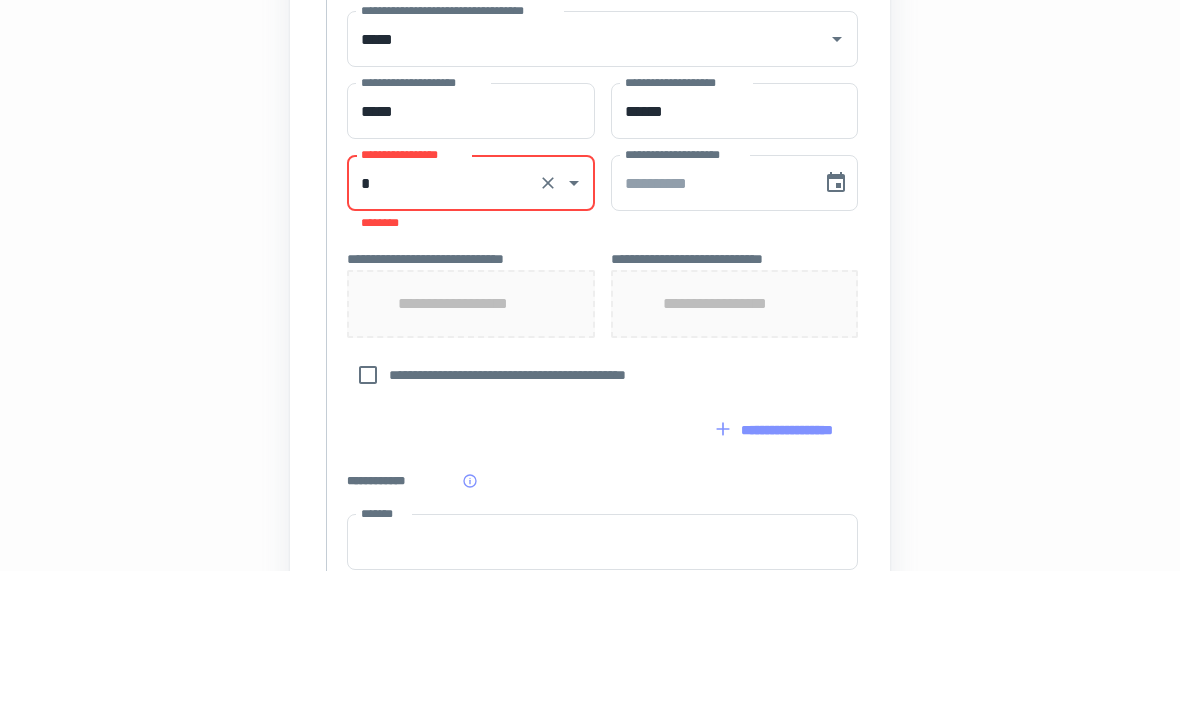 click on "**********" at bounding box center [710, 326] 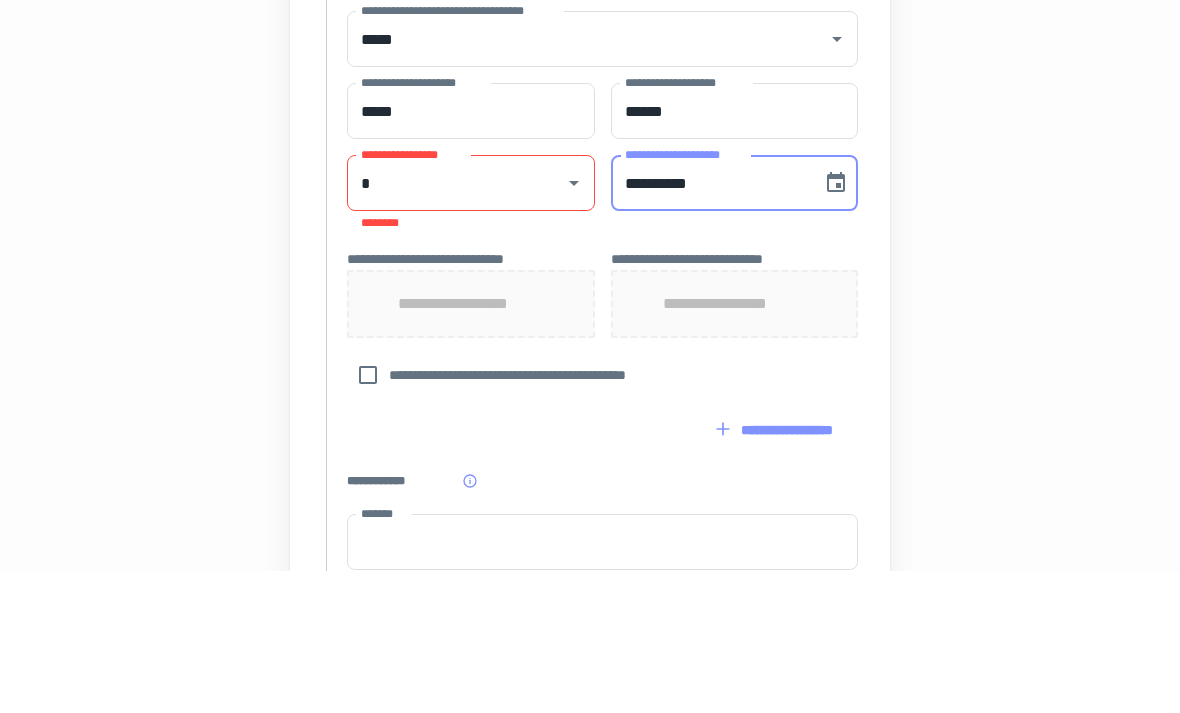 type on "**********" 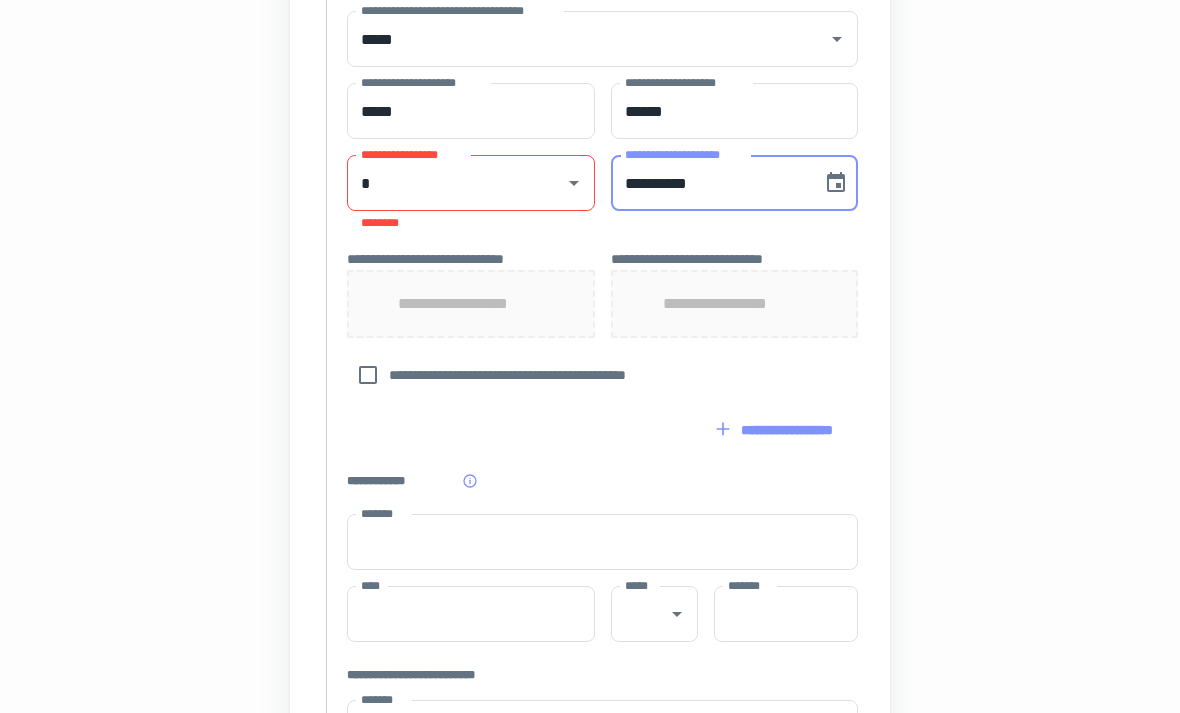 click on "**********" at bounding box center (471, 304) 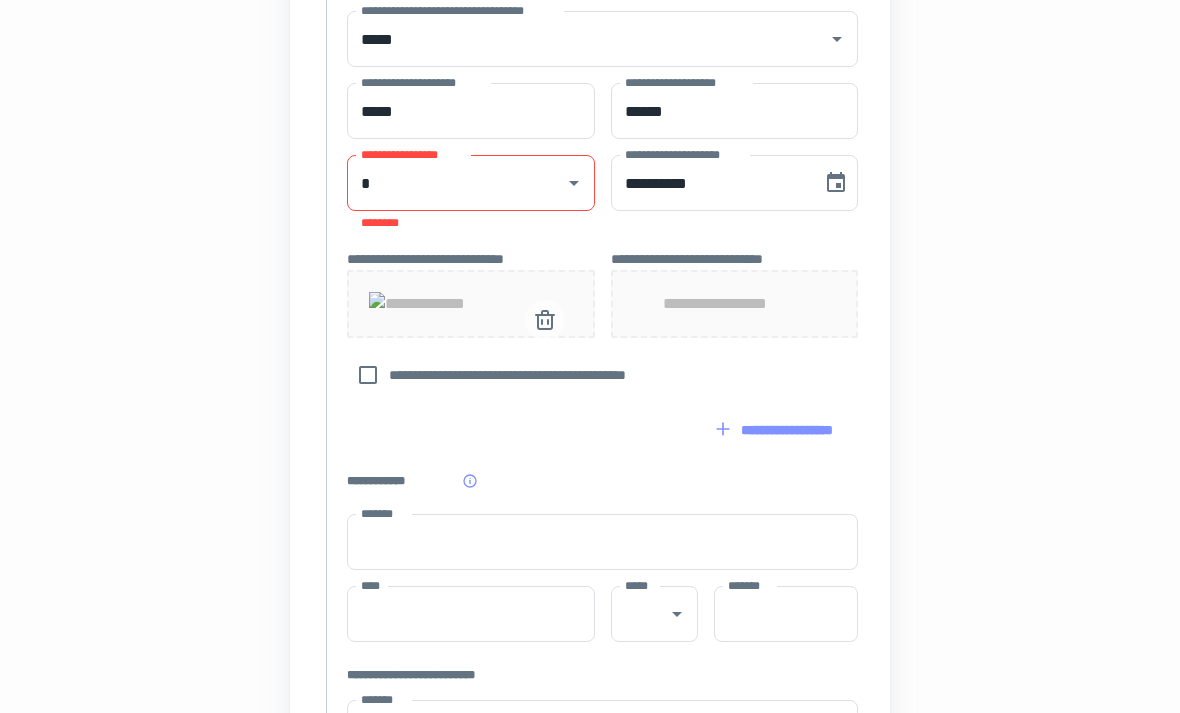 click on "**********" at bounding box center [734, 304] 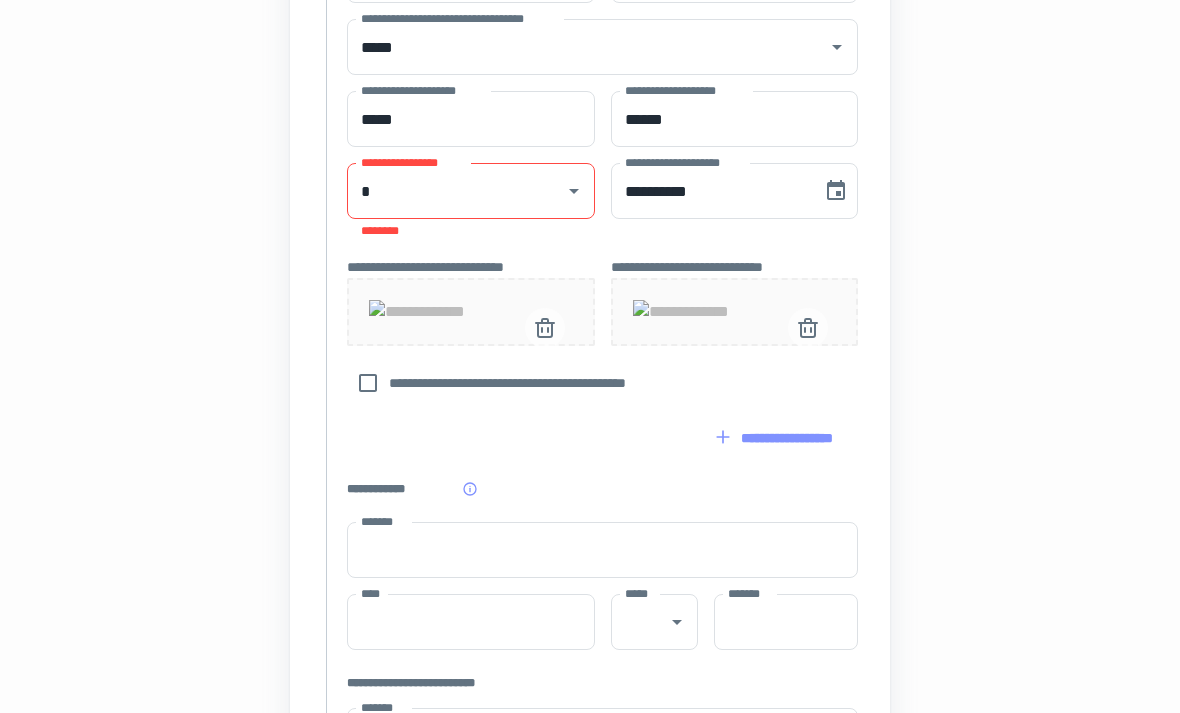 scroll, scrollTop: 882, scrollLeft: 0, axis: vertical 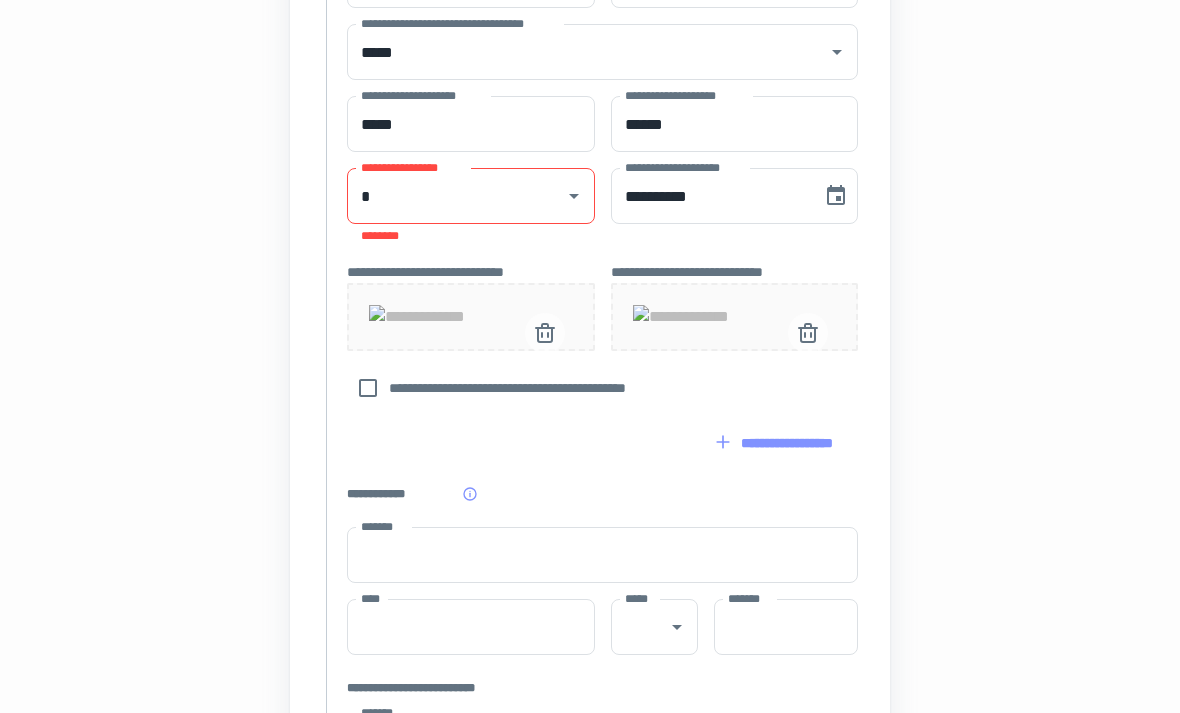 click on "**********" at bounding box center (590, -526) 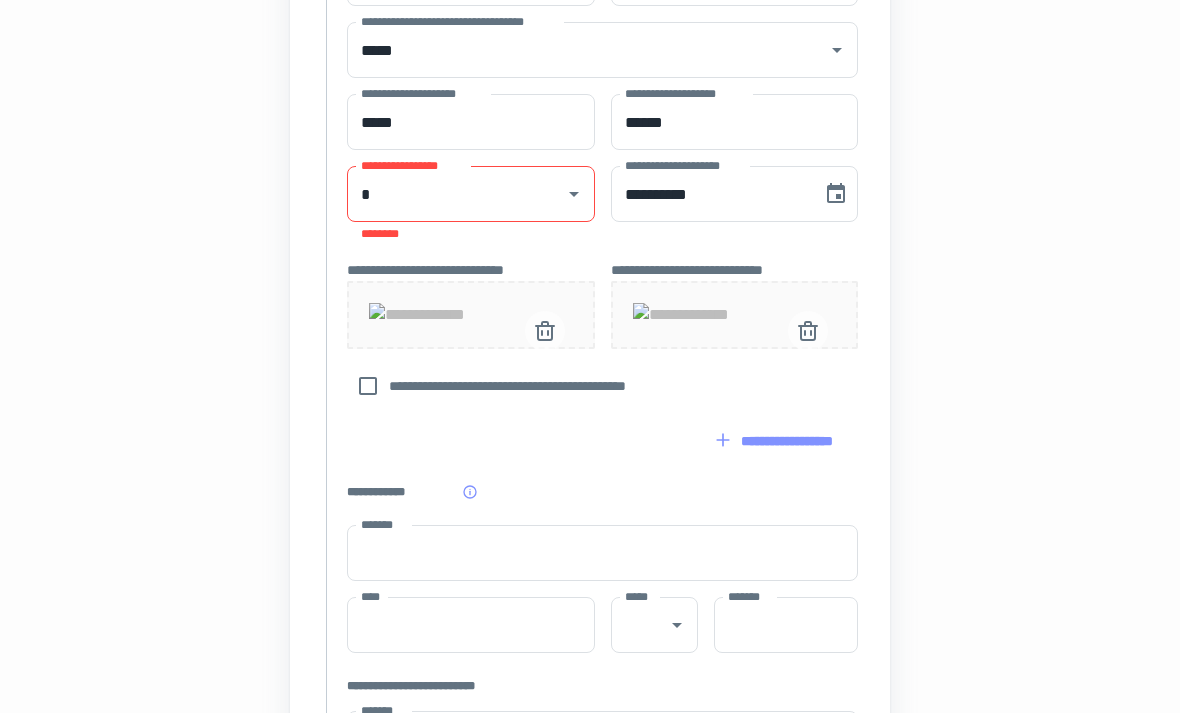 click 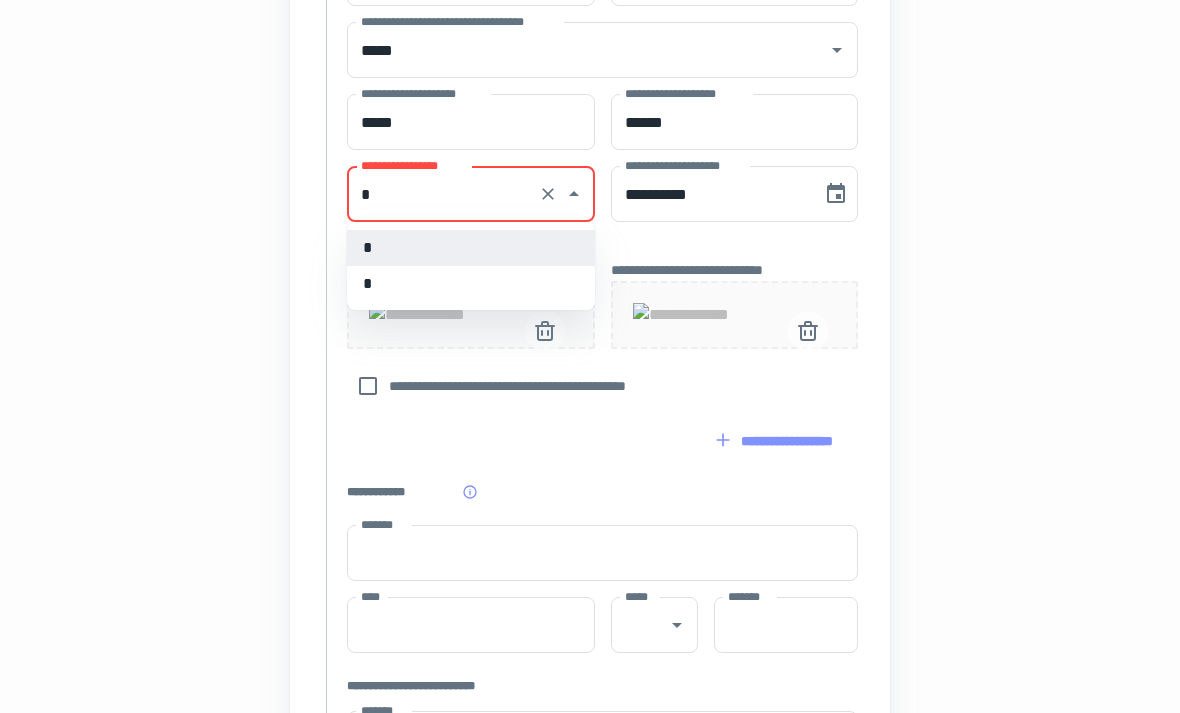 scroll, scrollTop: 883, scrollLeft: 0, axis: vertical 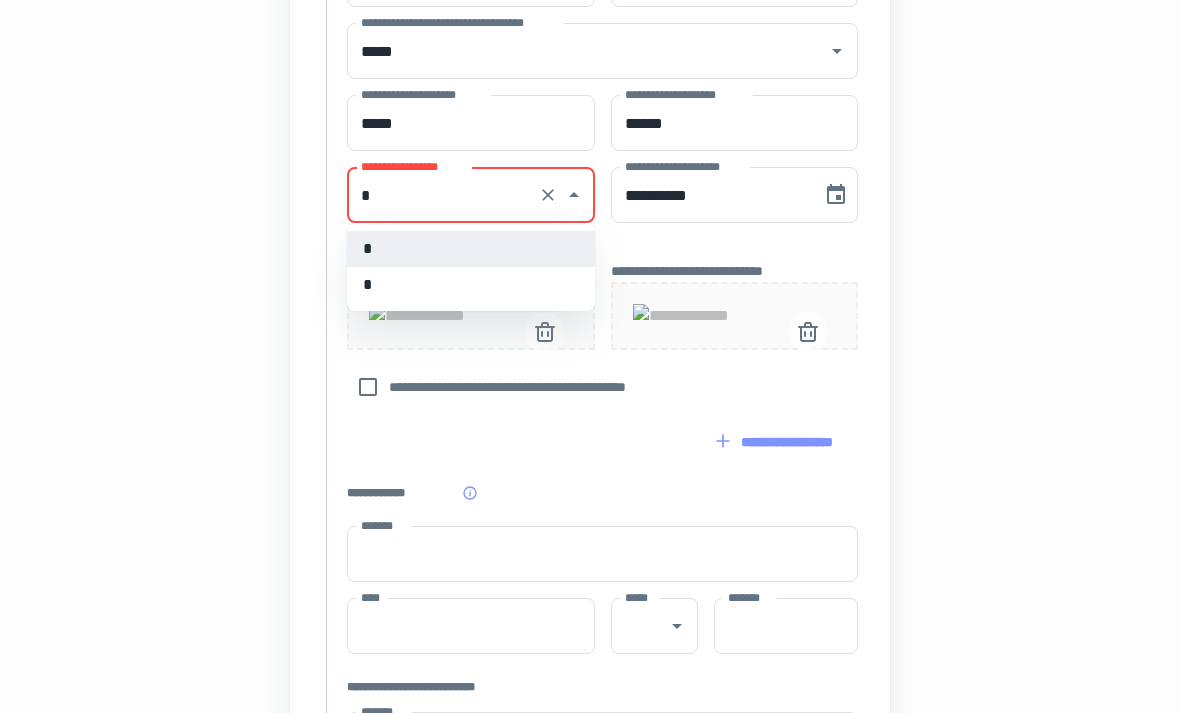 click 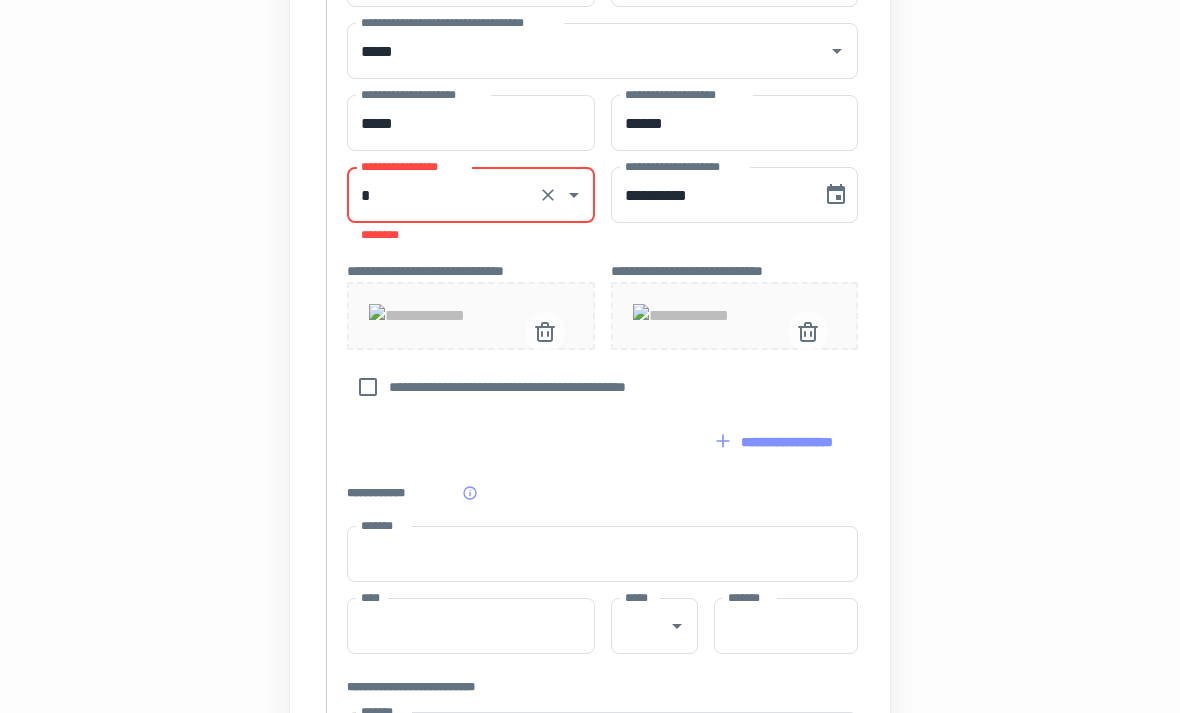 click 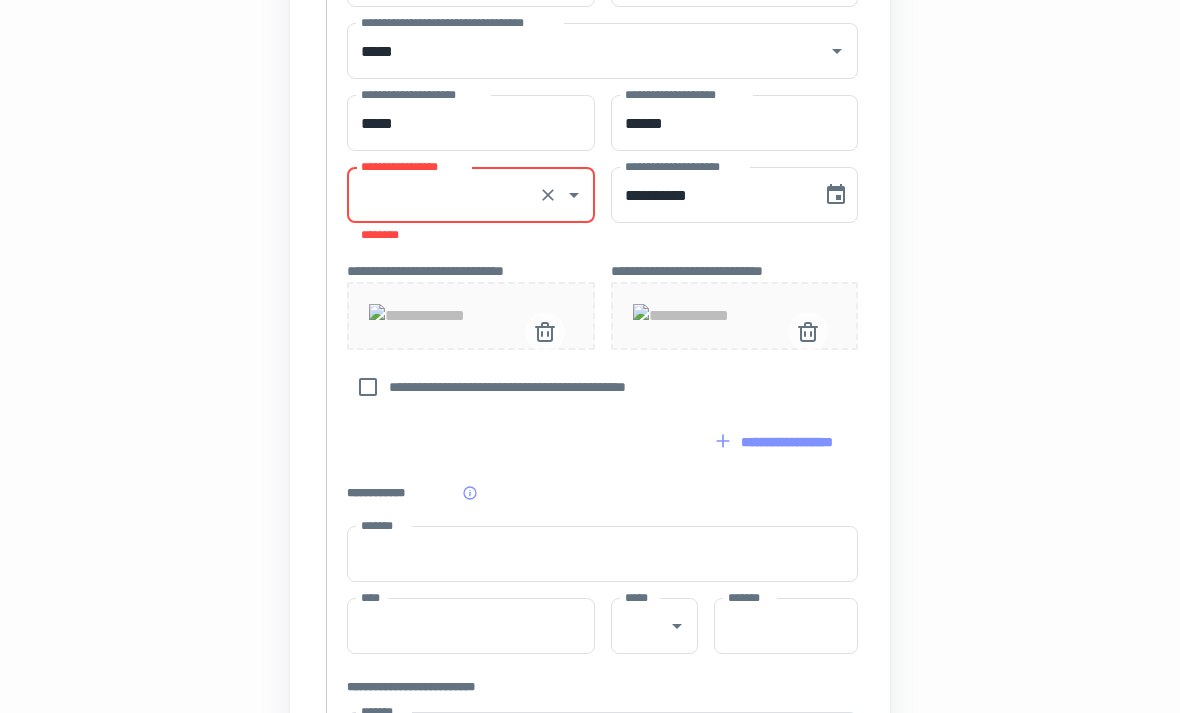 click 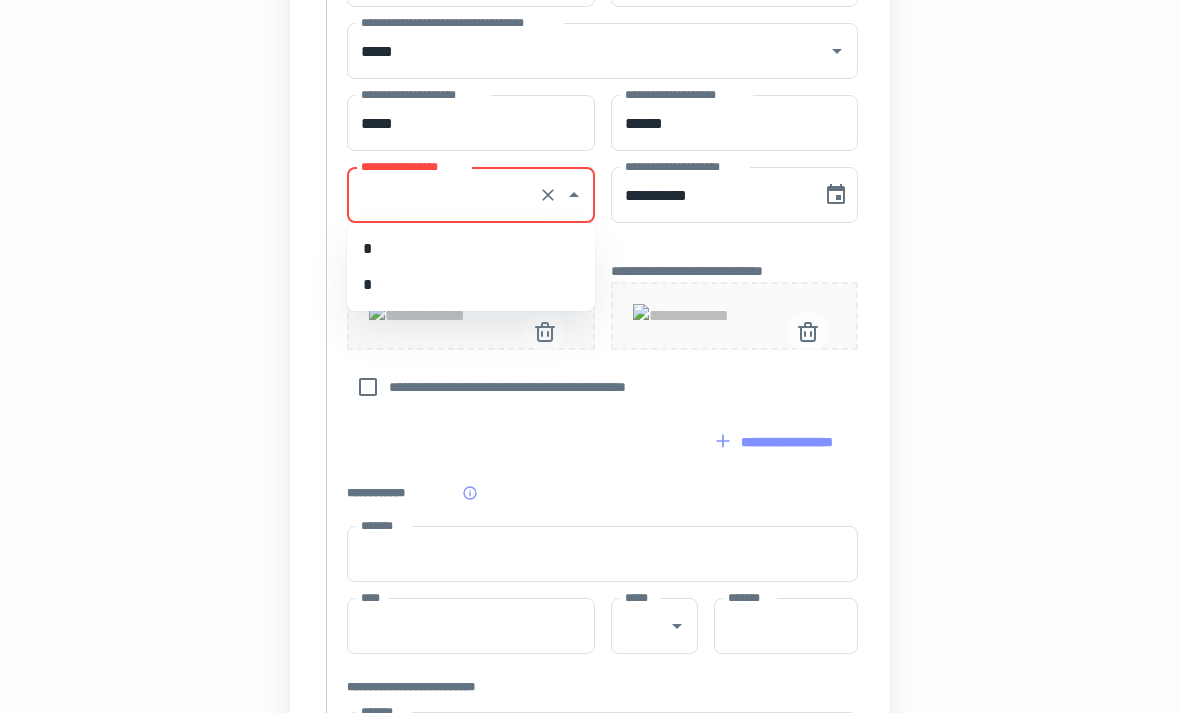 click on "*" at bounding box center (471, 249) 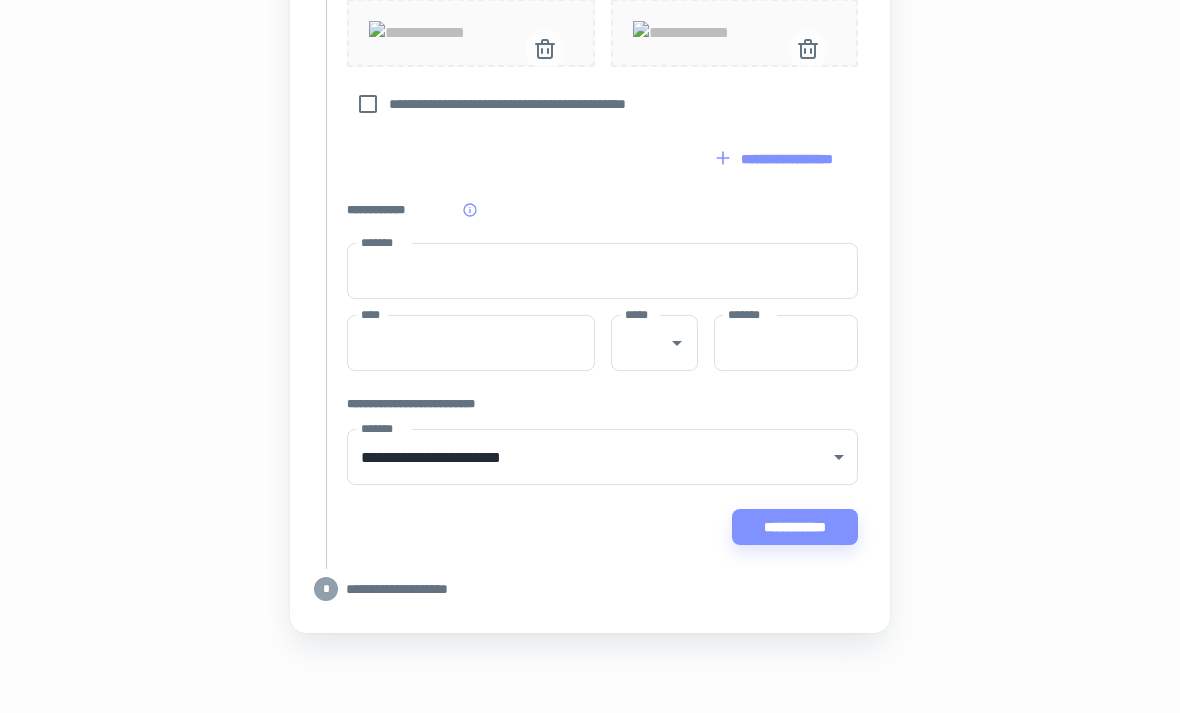 scroll, scrollTop: 1231, scrollLeft: 0, axis: vertical 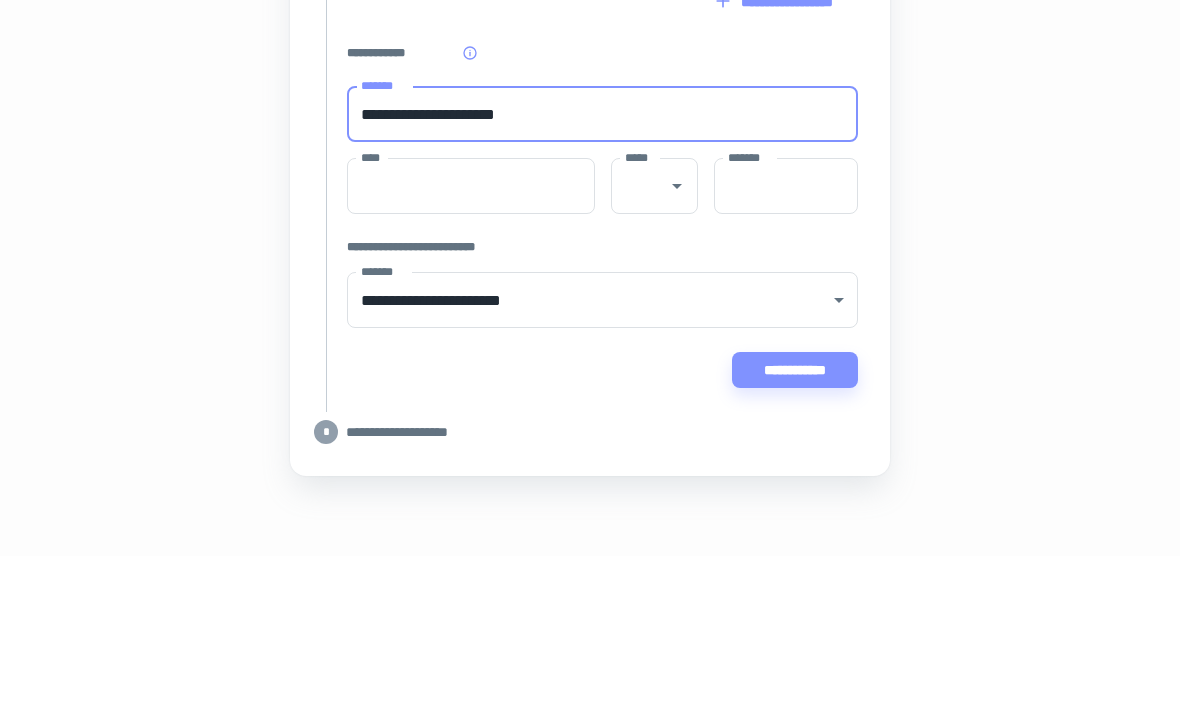 type on "**********" 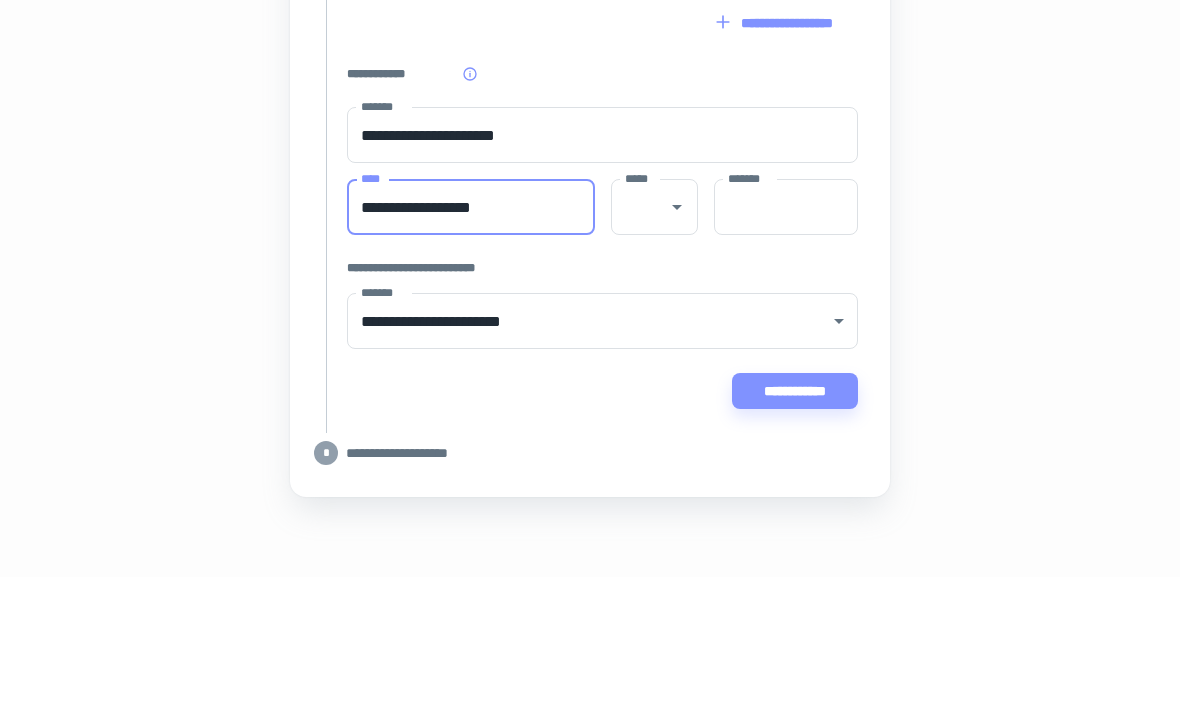 click 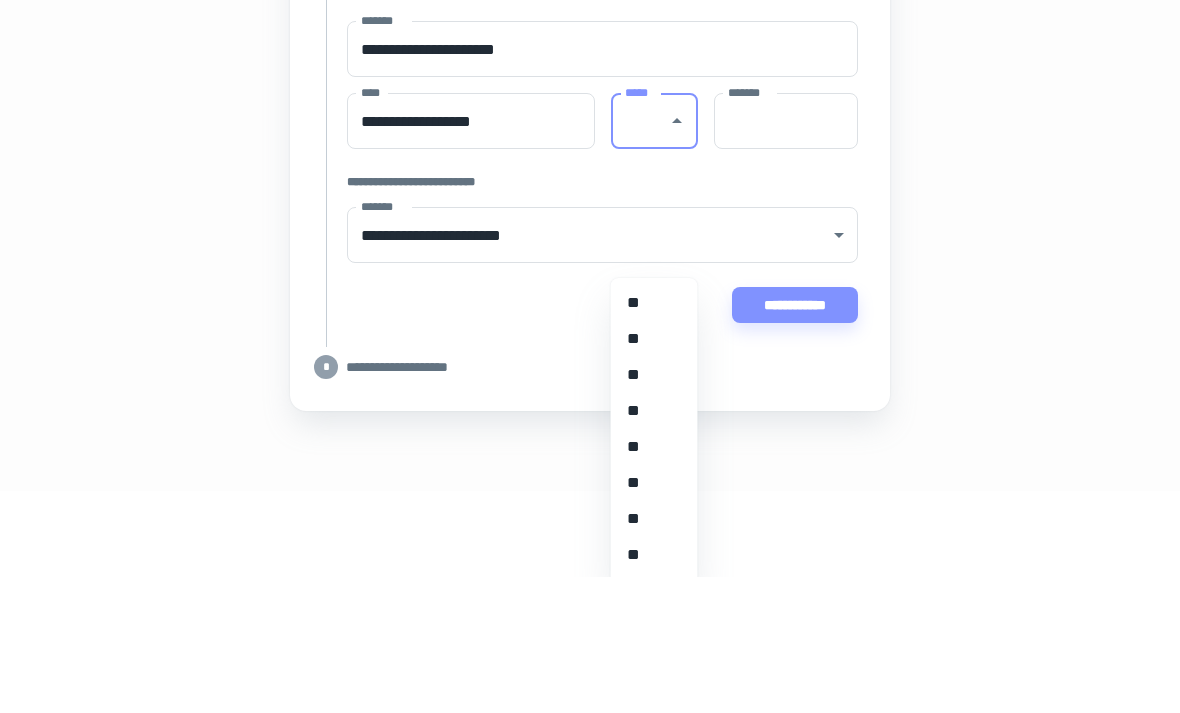 scroll, scrollTop: 381, scrollLeft: 0, axis: vertical 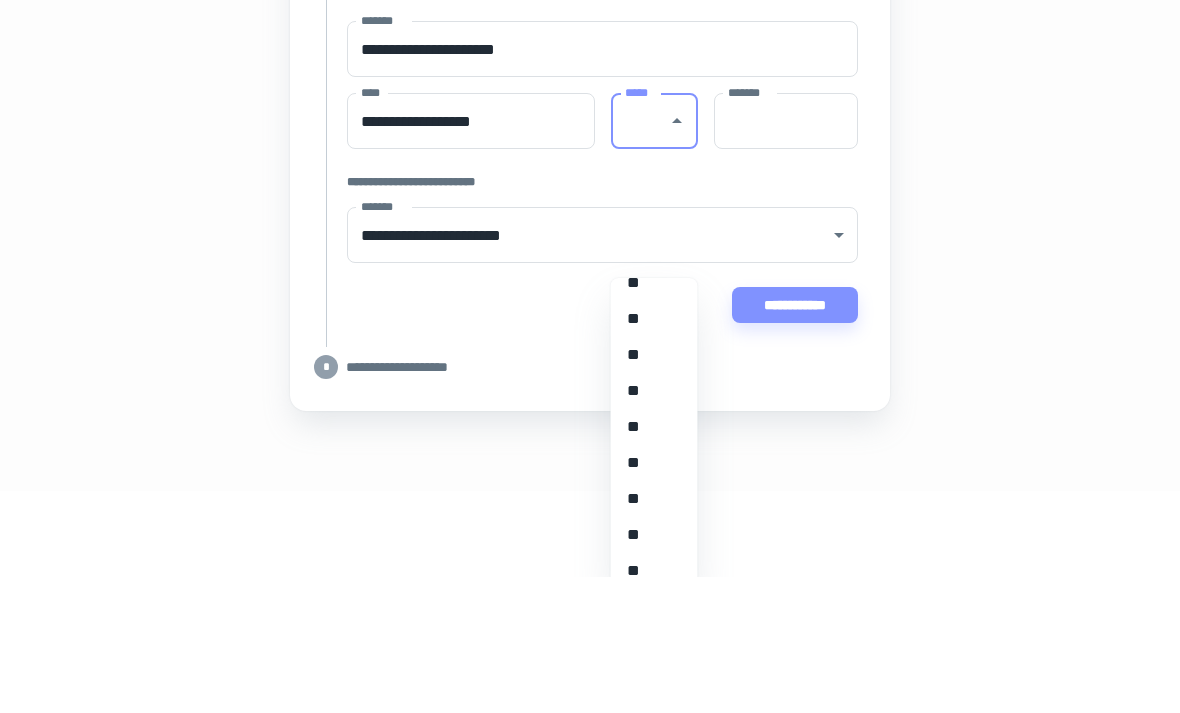 click on "**" at bounding box center [654, 455] 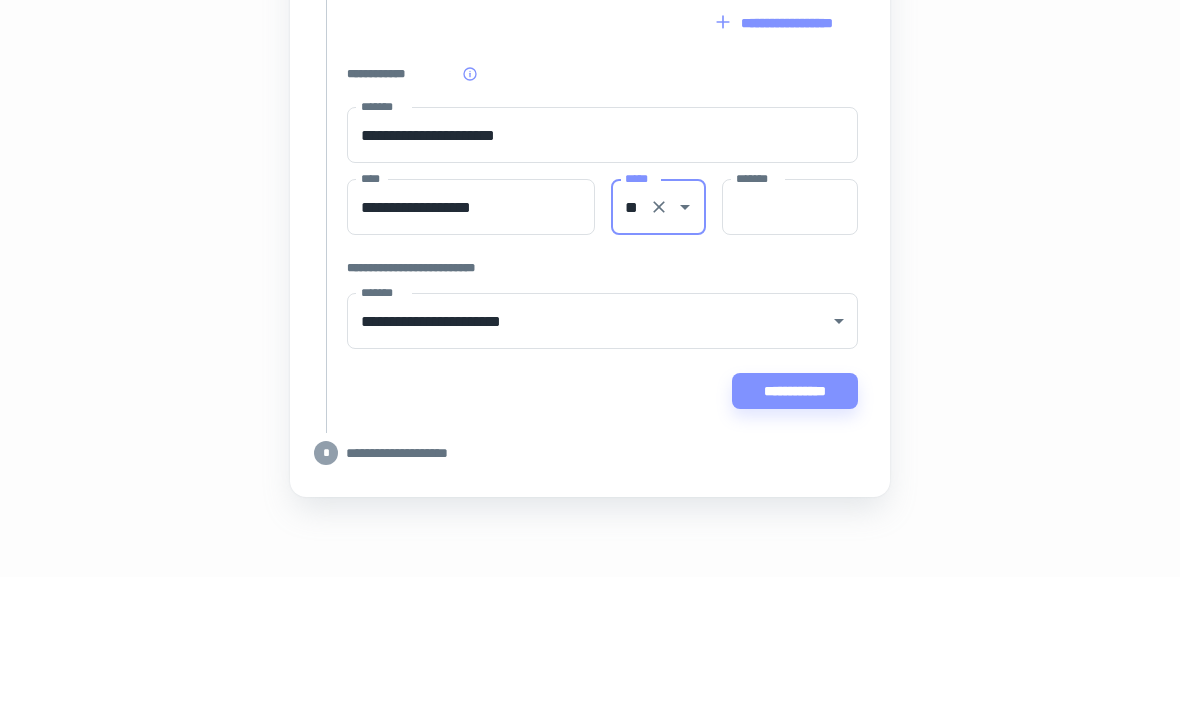 click on "*******" at bounding box center (790, 343) 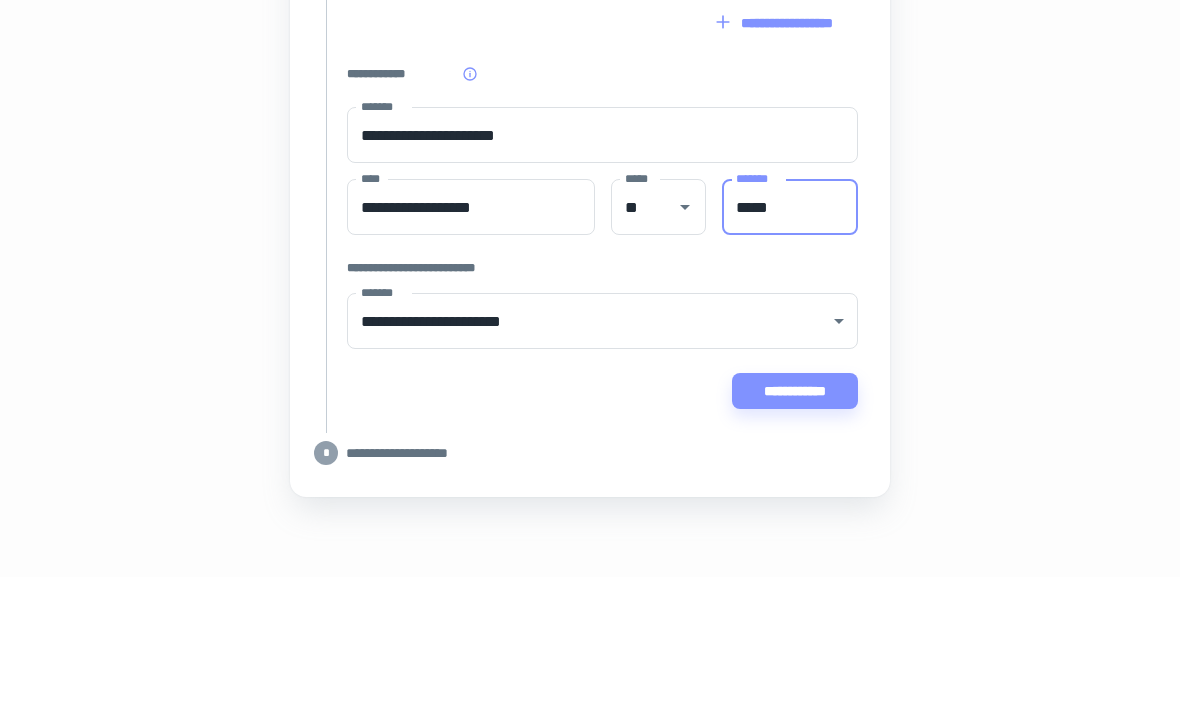 scroll, scrollTop: 1210, scrollLeft: 0, axis: vertical 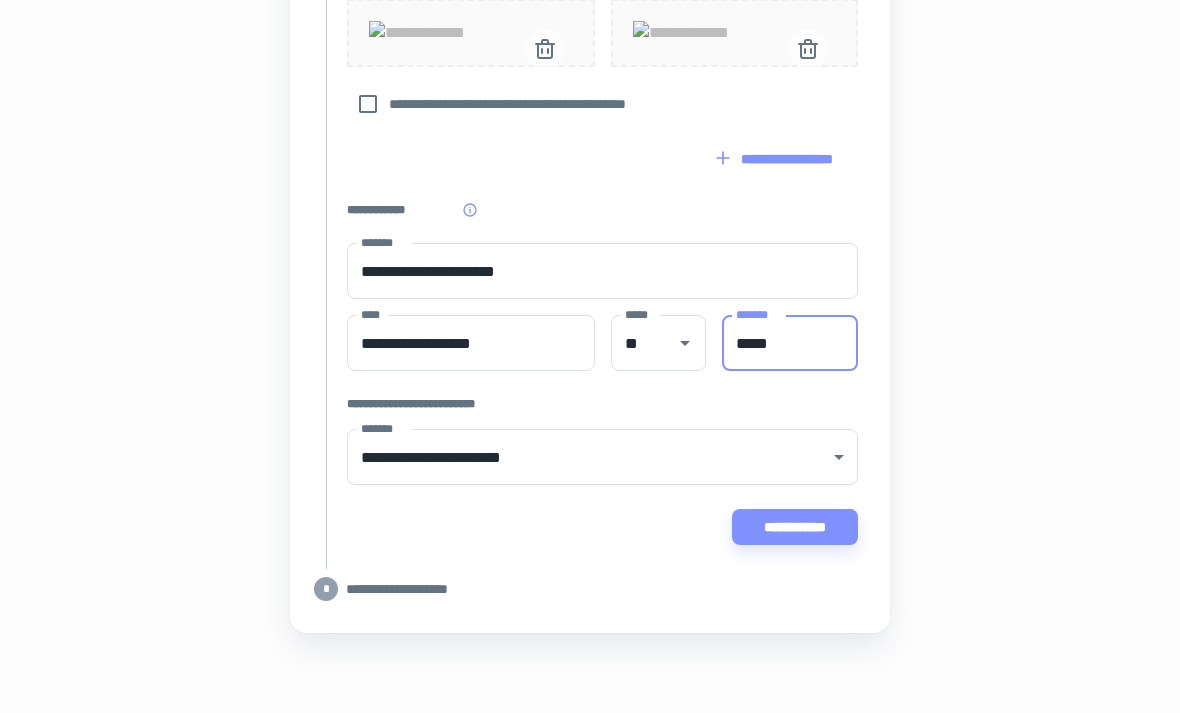 type on "*****" 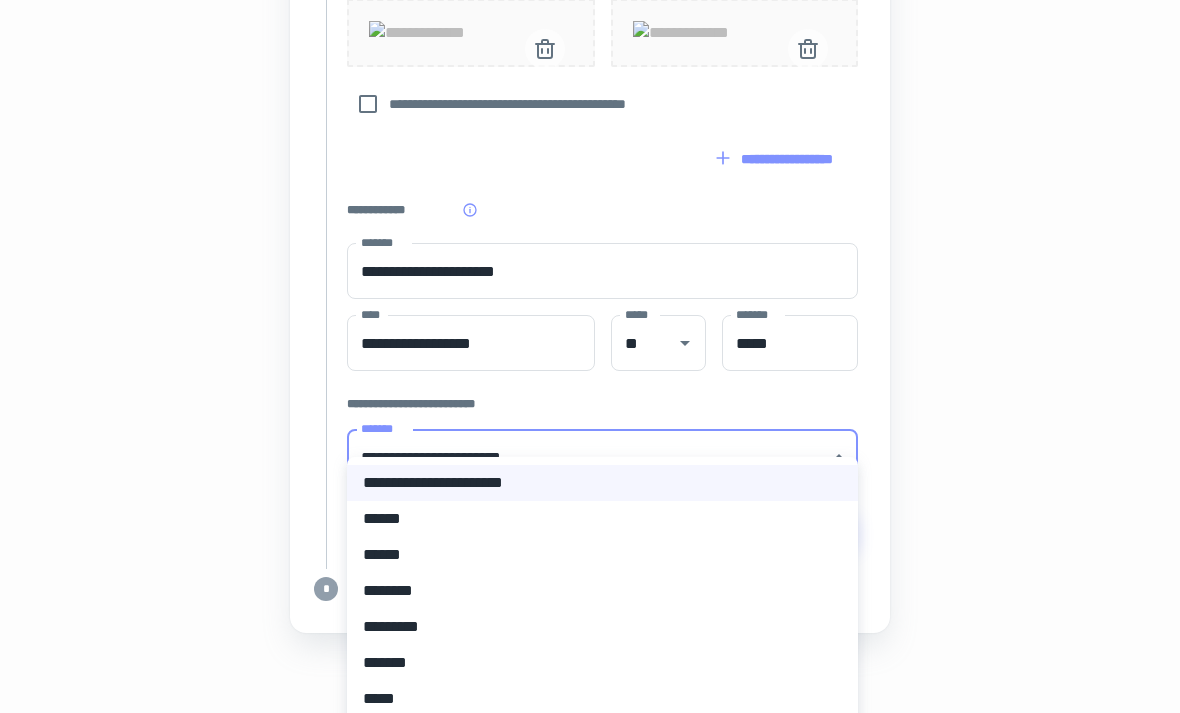 click on "*****" at bounding box center [602, 735] 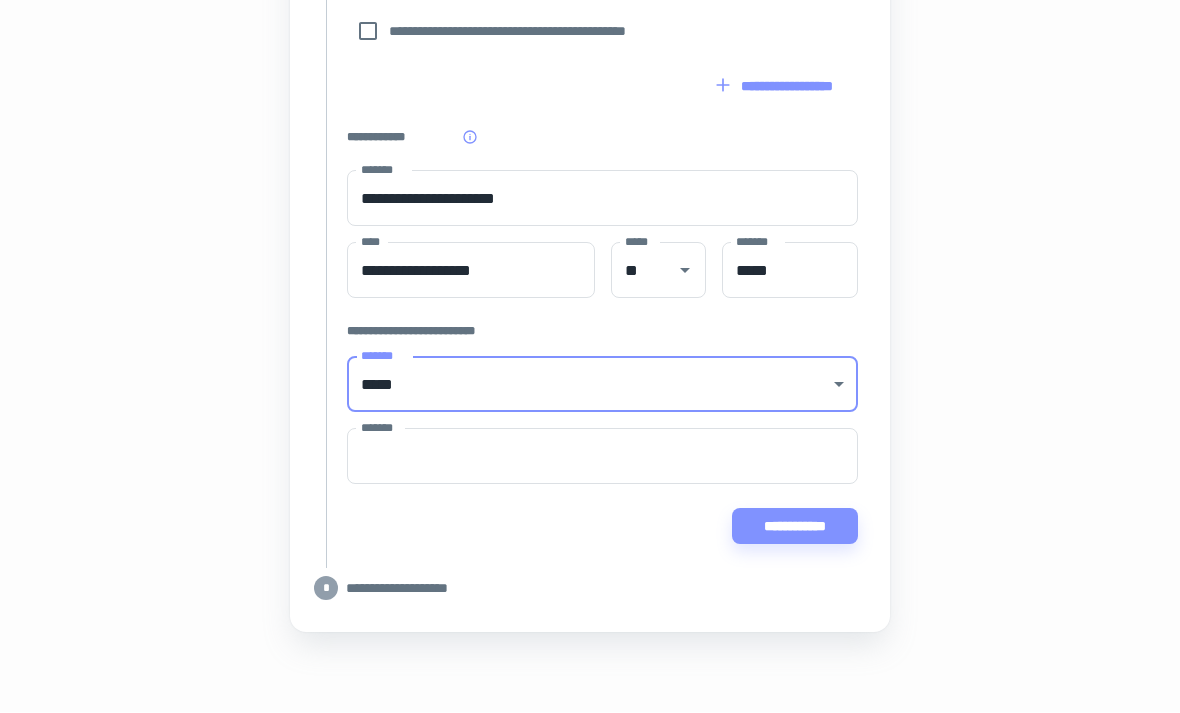 scroll, scrollTop: 1282, scrollLeft: 0, axis: vertical 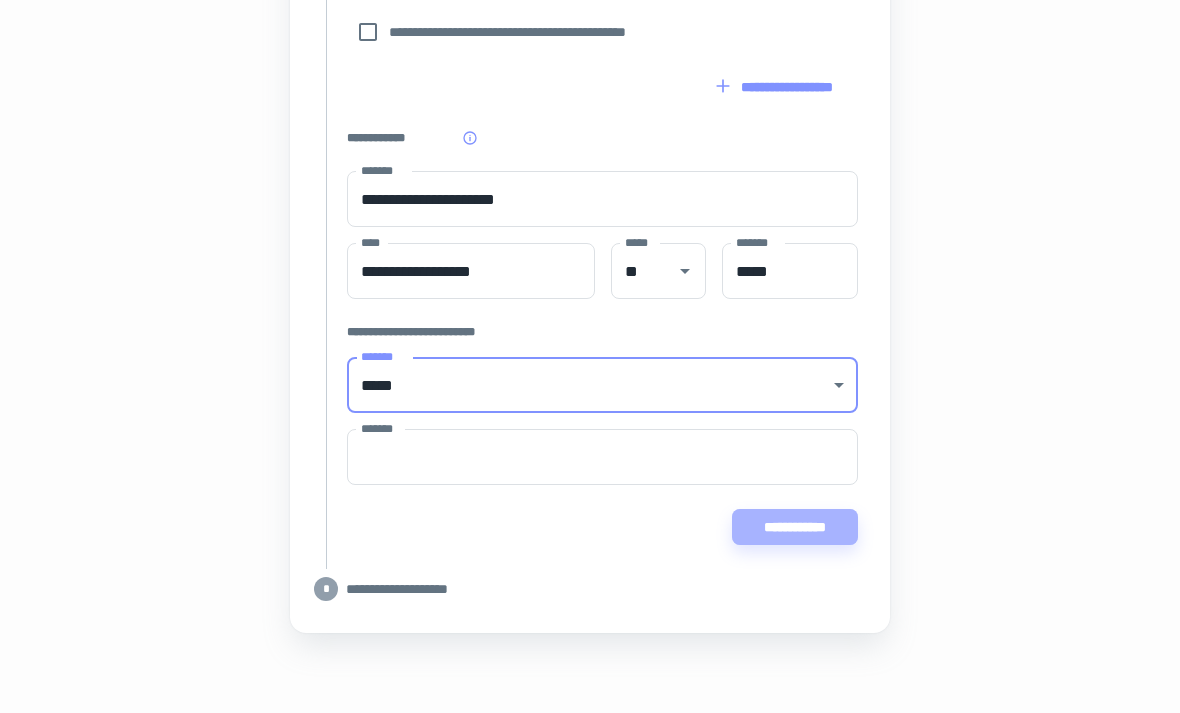 click on "**********" at bounding box center [795, 527] 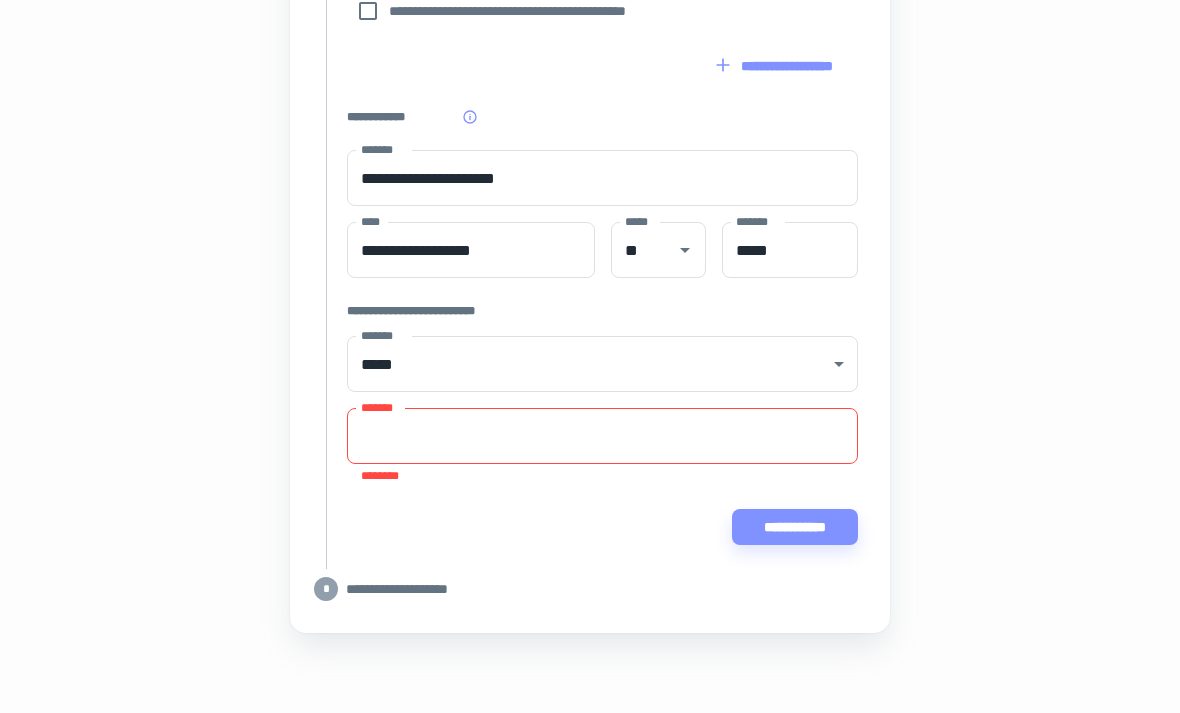 click on "*******" at bounding box center [602, 436] 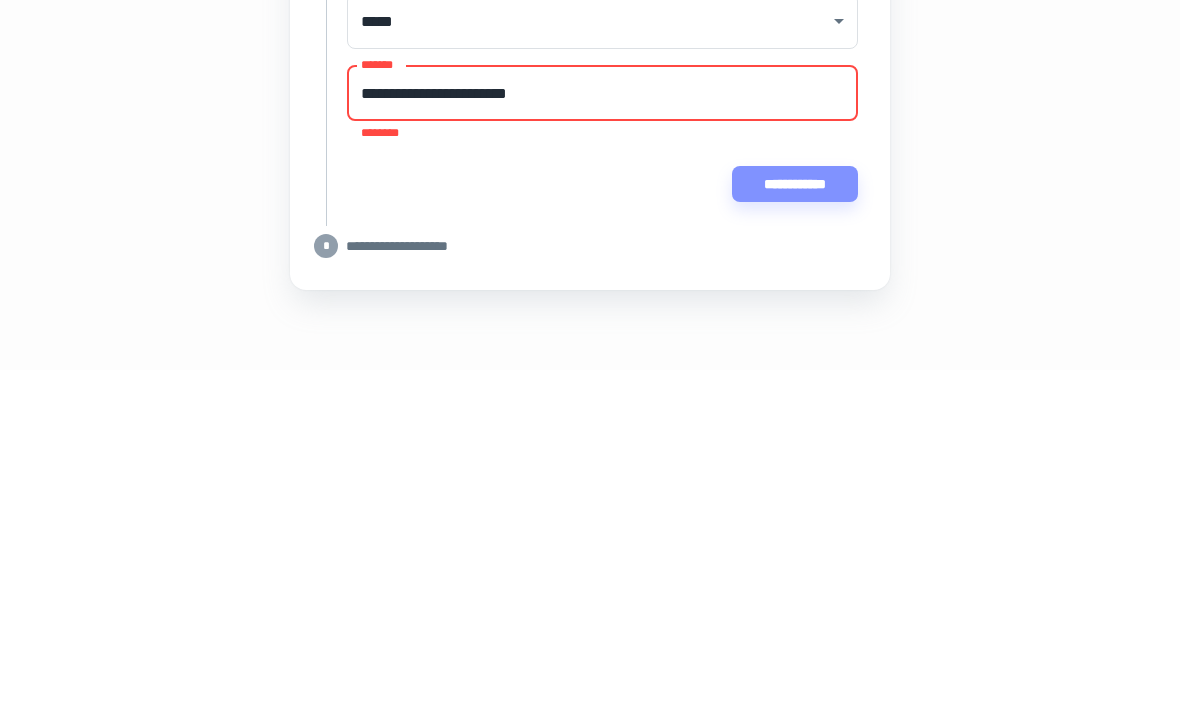 scroll, scrollTop: 1303, scrollLeft: 0, axis: vertical 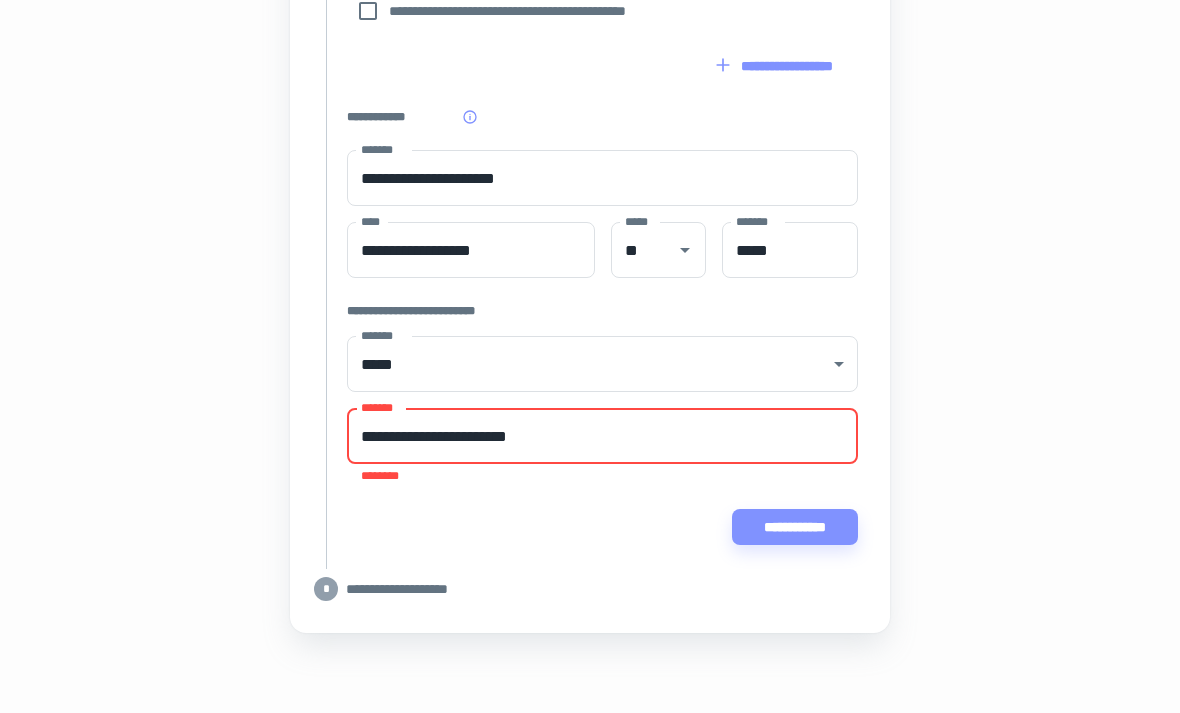 type on "**********" 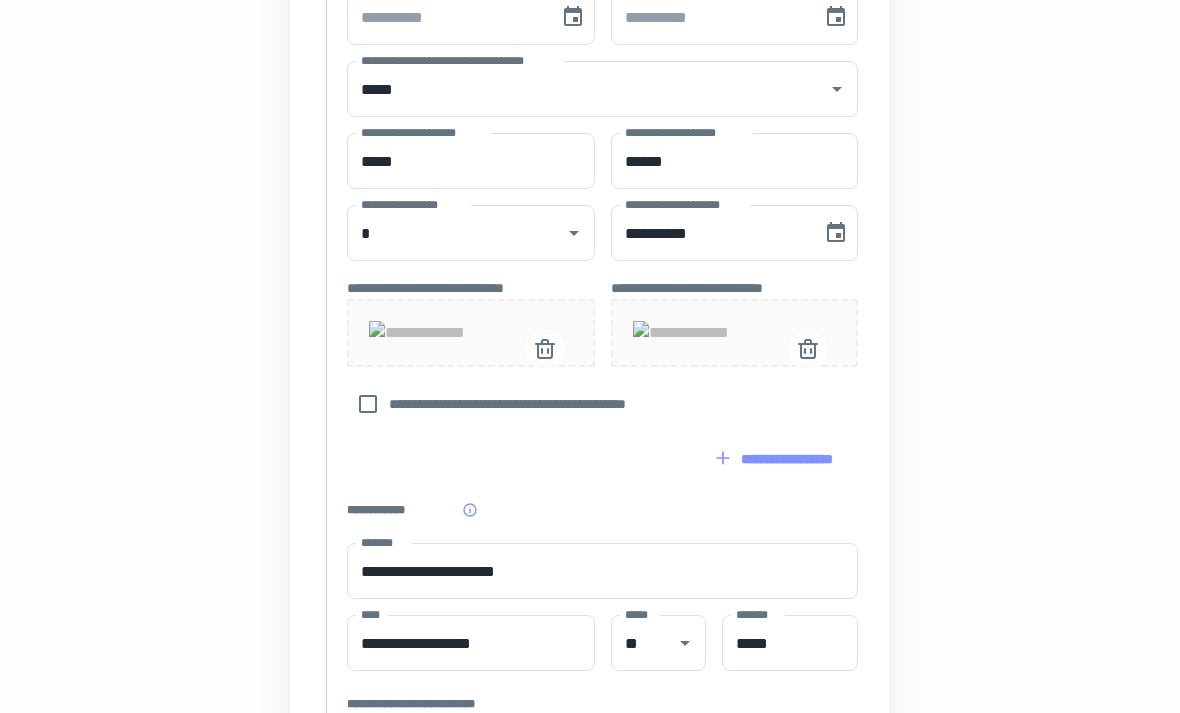 scroll, scrollTop: 1282, scrollLeft: 0, axis: vertical 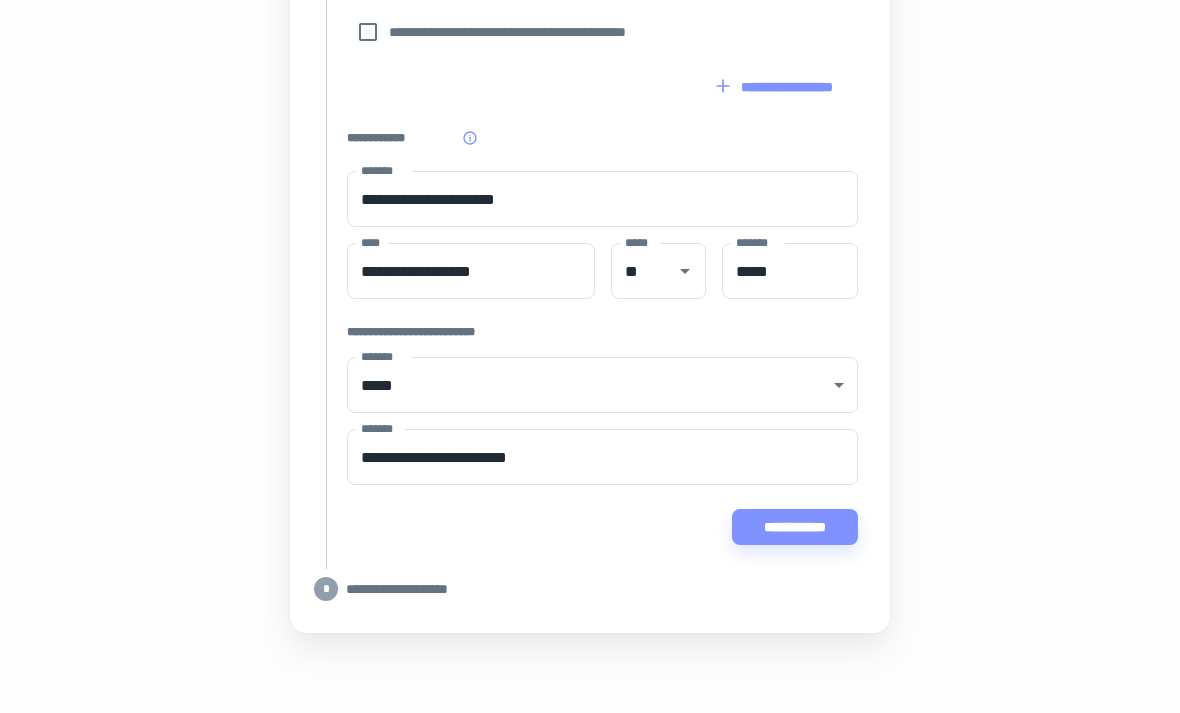 click on "**********" at bounding box center (606, 589) 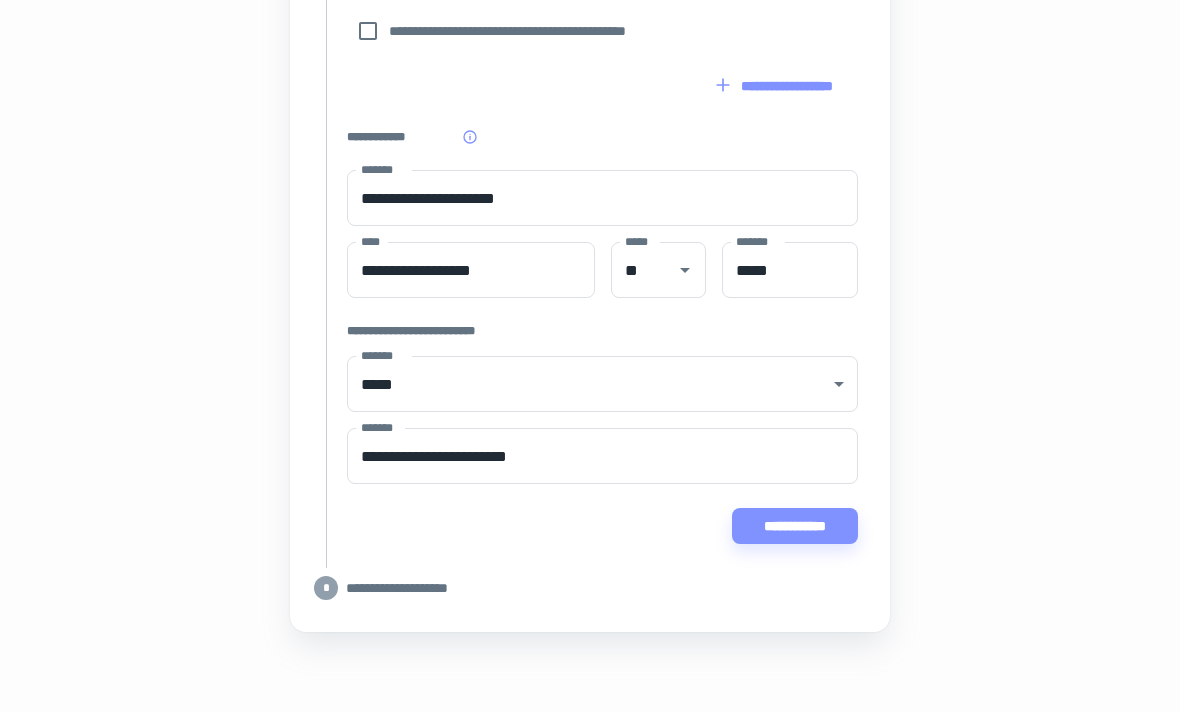 scroll, scrollTop: 1282, scrollLeft: 0, axis: vertical 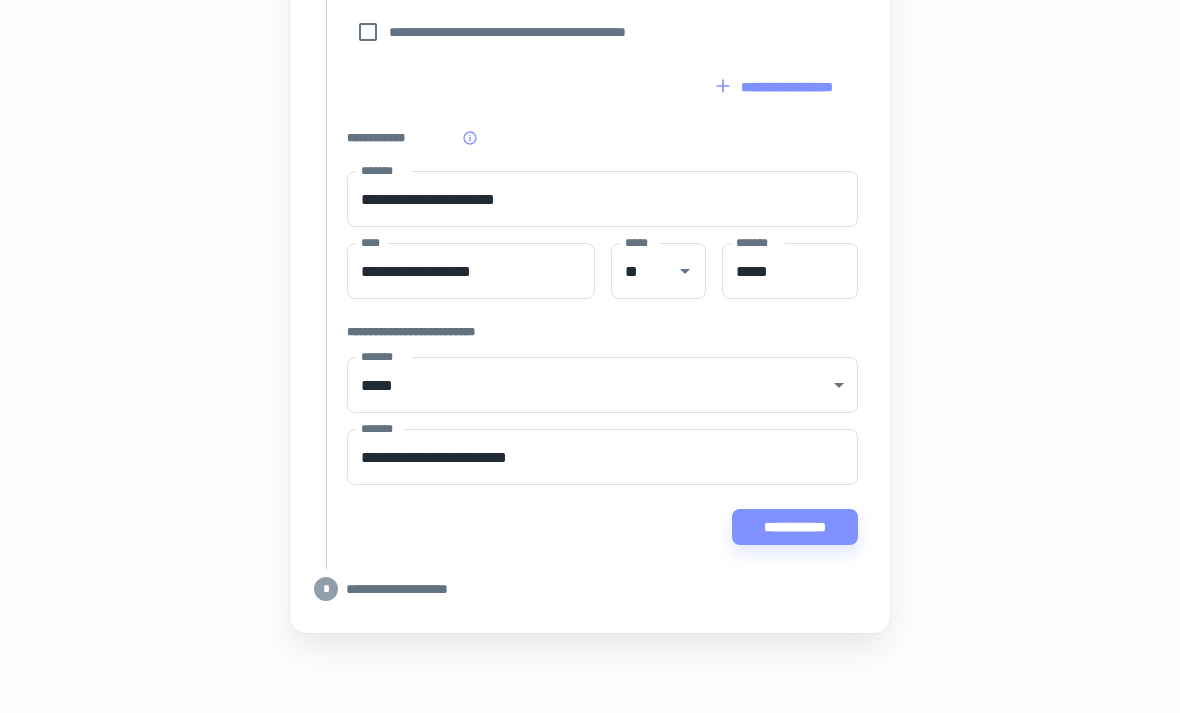 click on "**********" at bounding box center [795, 527] 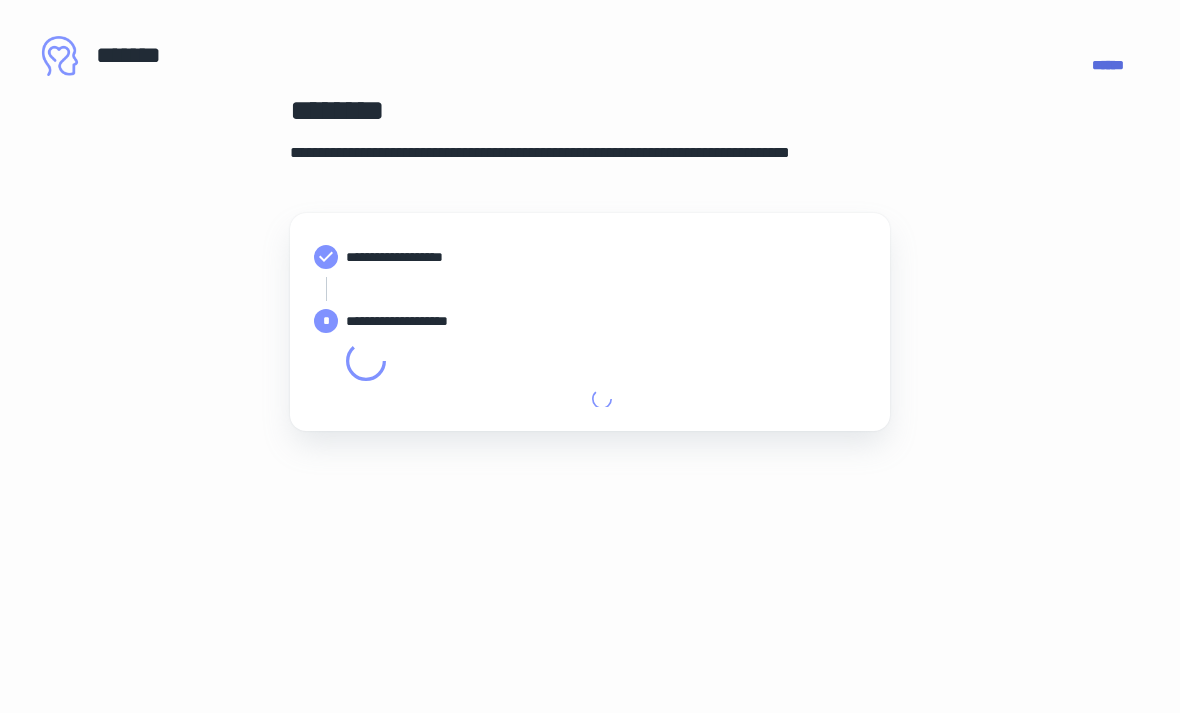 type on "**********" 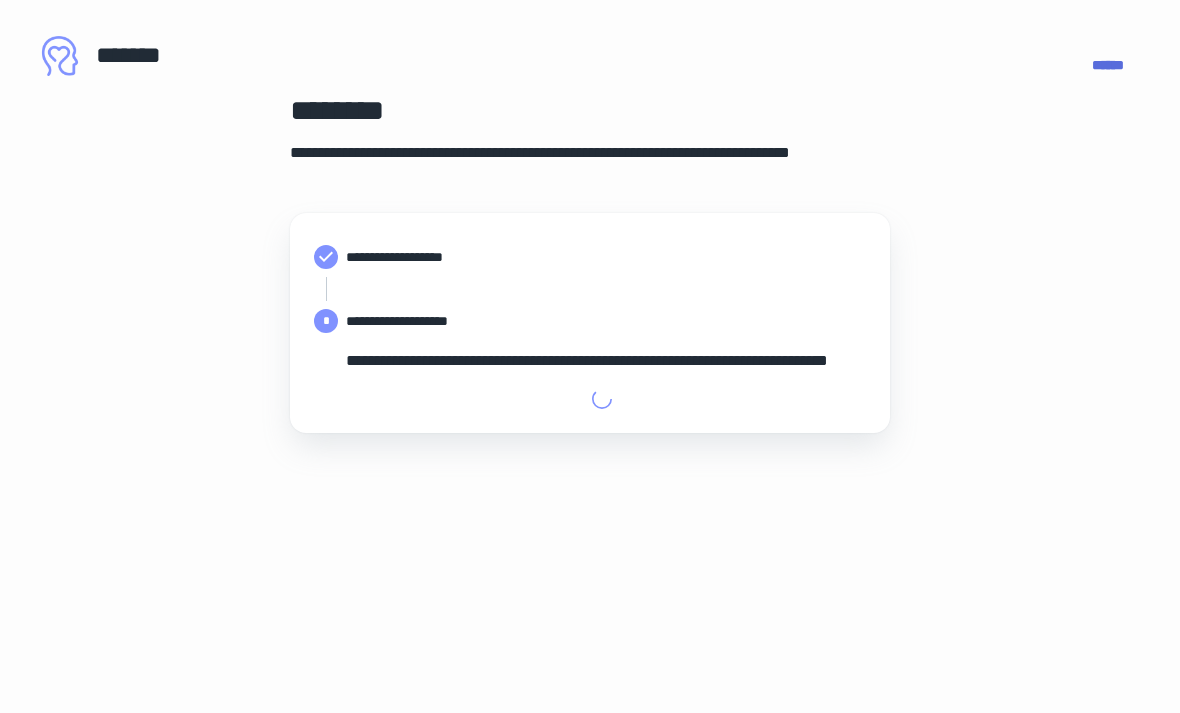 scroll, scrollTop: 0, scrollLeft: 0, axis: both 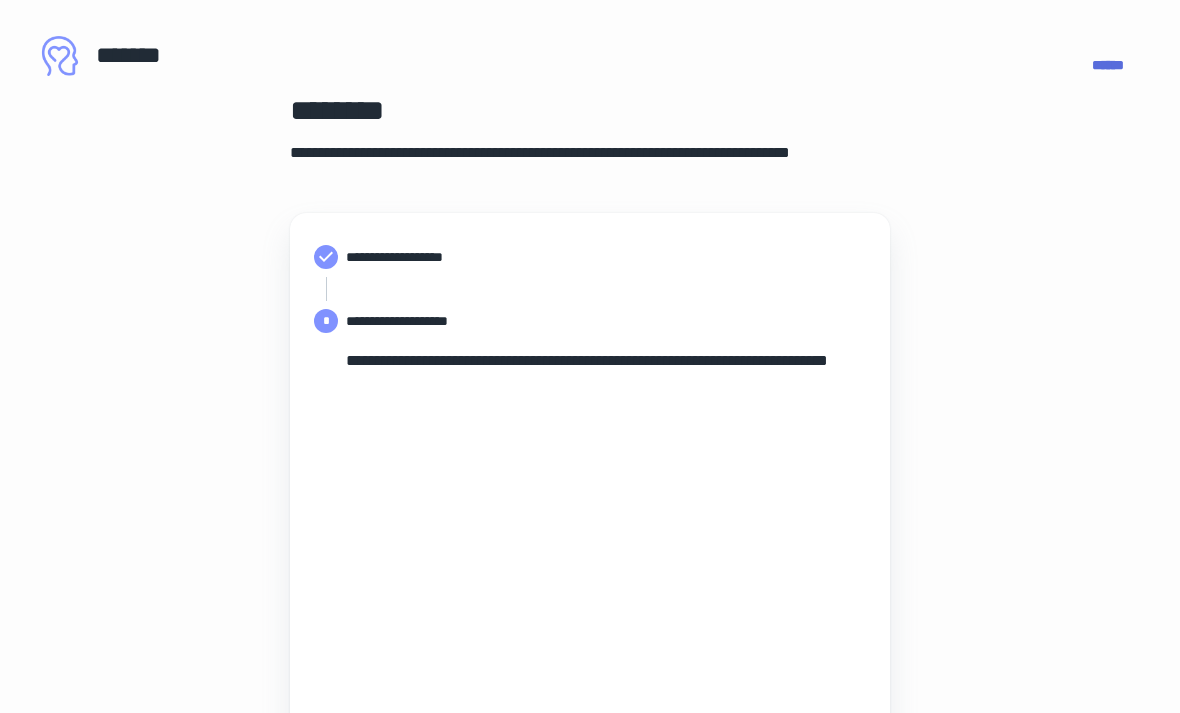 click on "******" at bounding box center (1108, 65) 